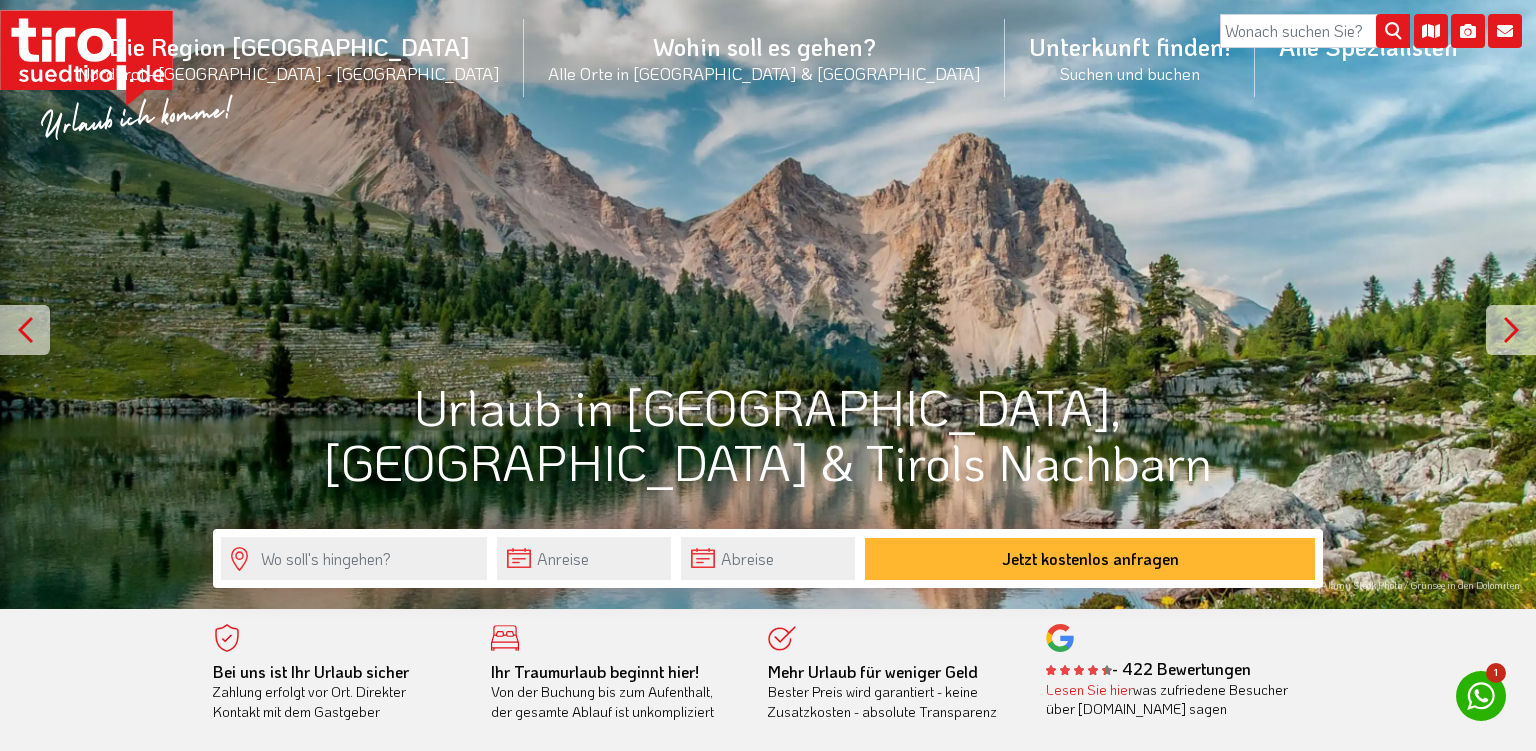 scroll, scrollTop: 0, scrollLeft: 0, axis: both 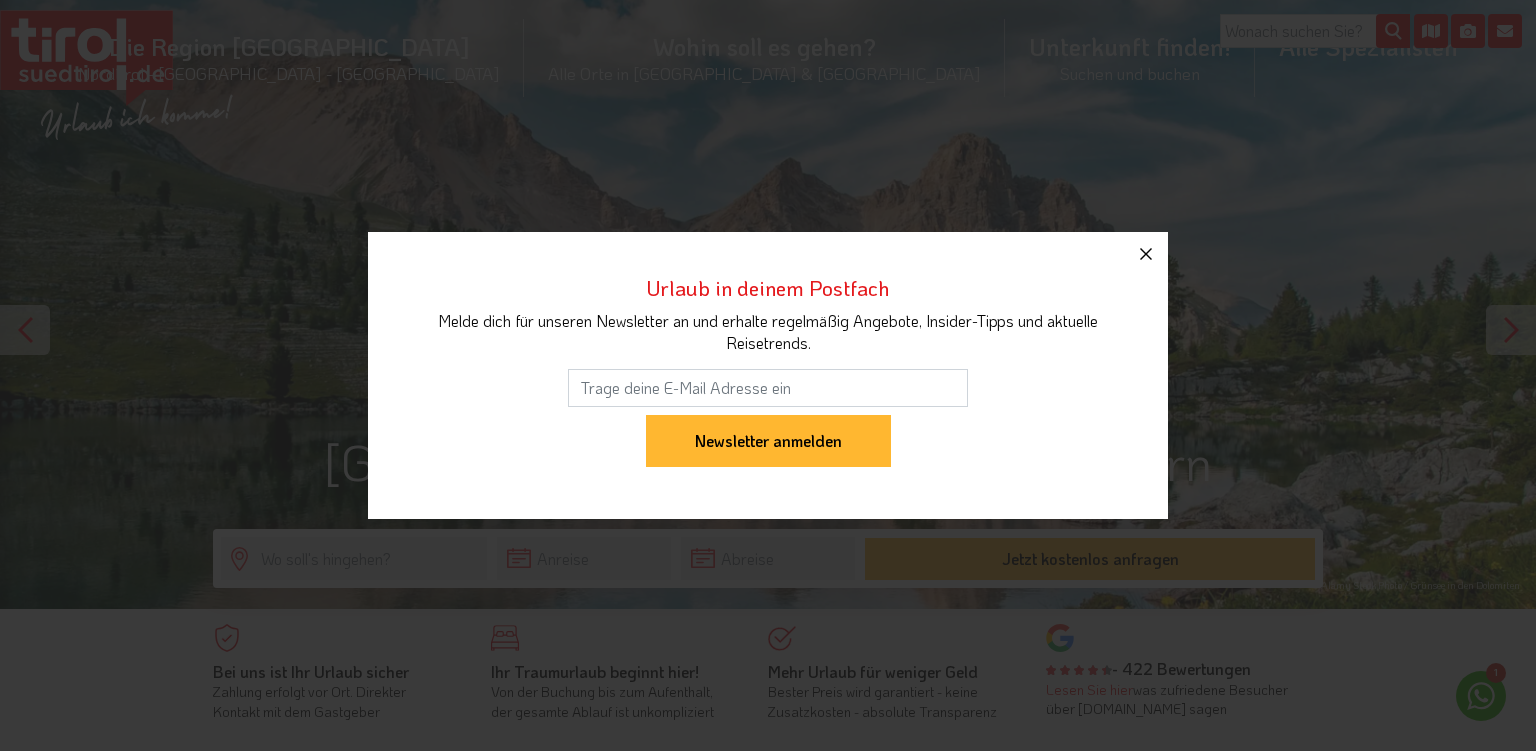 click 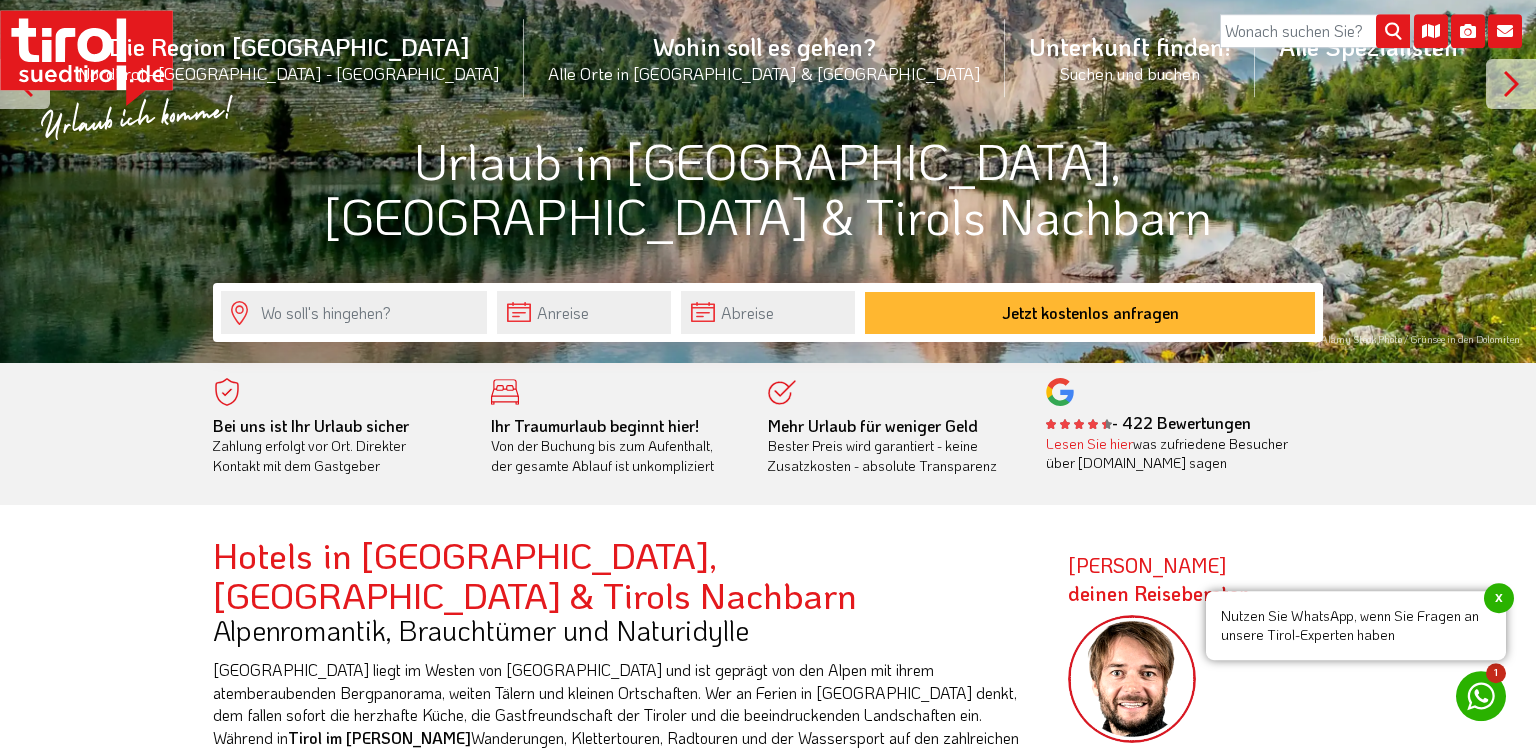 scroll, scrollTop: 316, scrollLeft: 0, axis: vertical 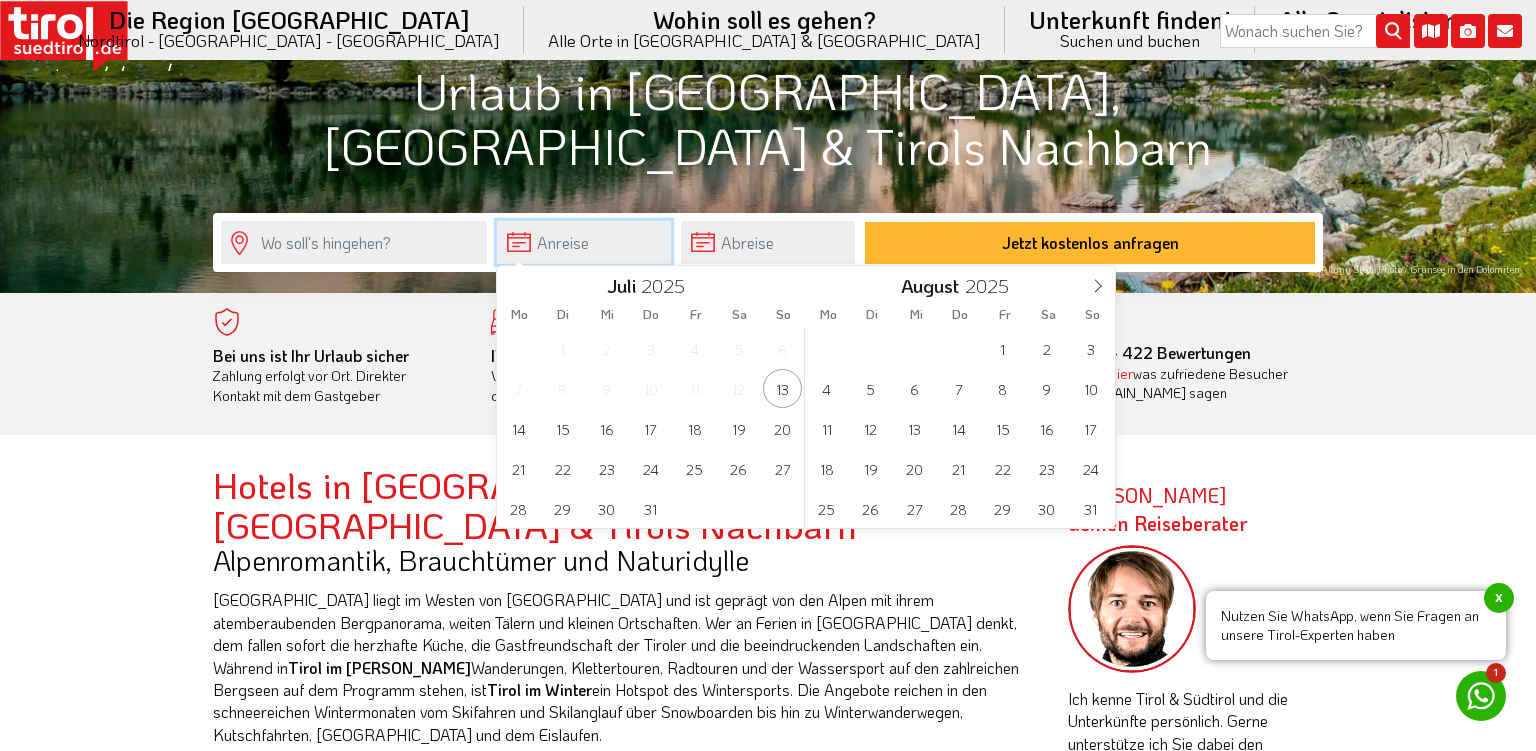 click at bounding box center (584, 242) 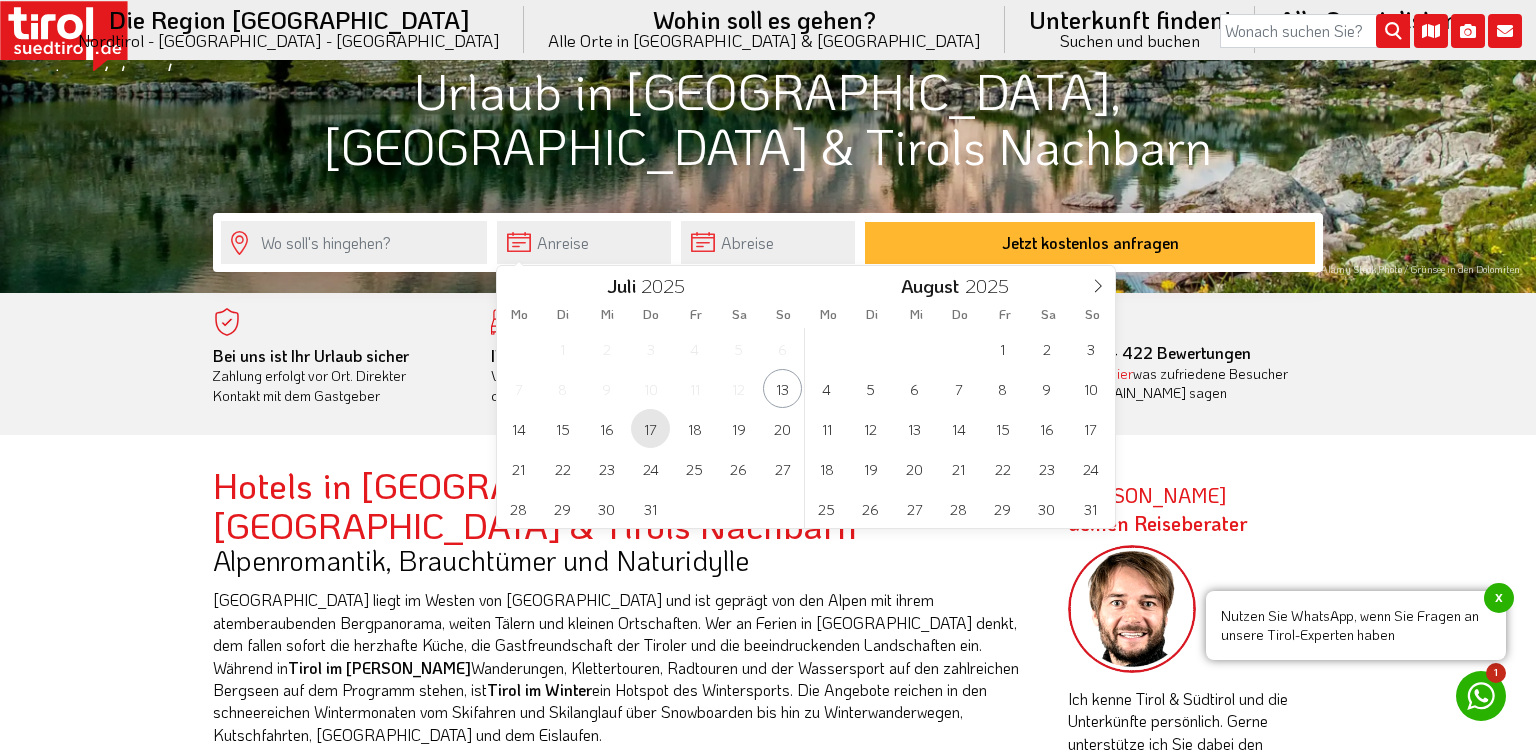 click on "17" at bounding box center (650, 428) 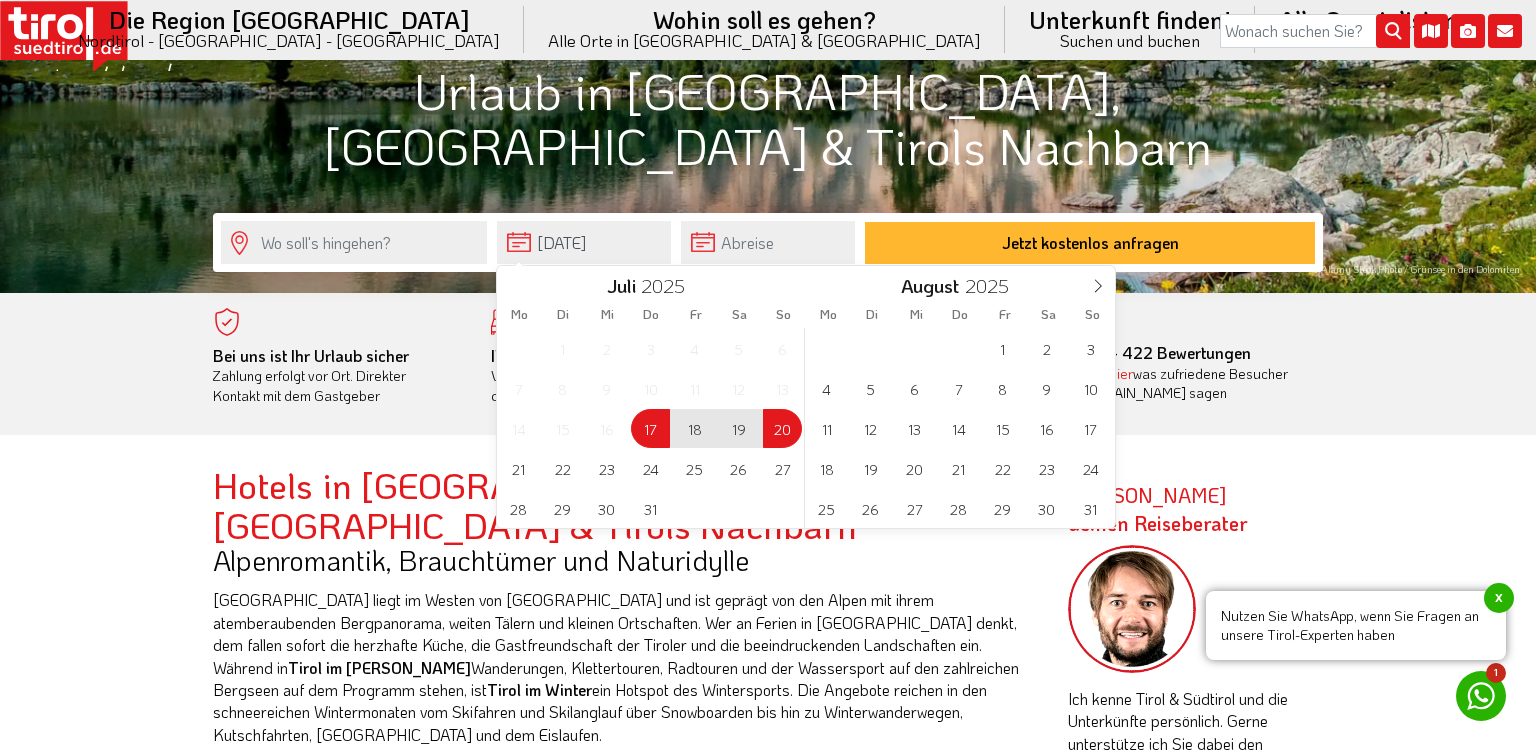 click on "20" at bounding box center (782, 428) 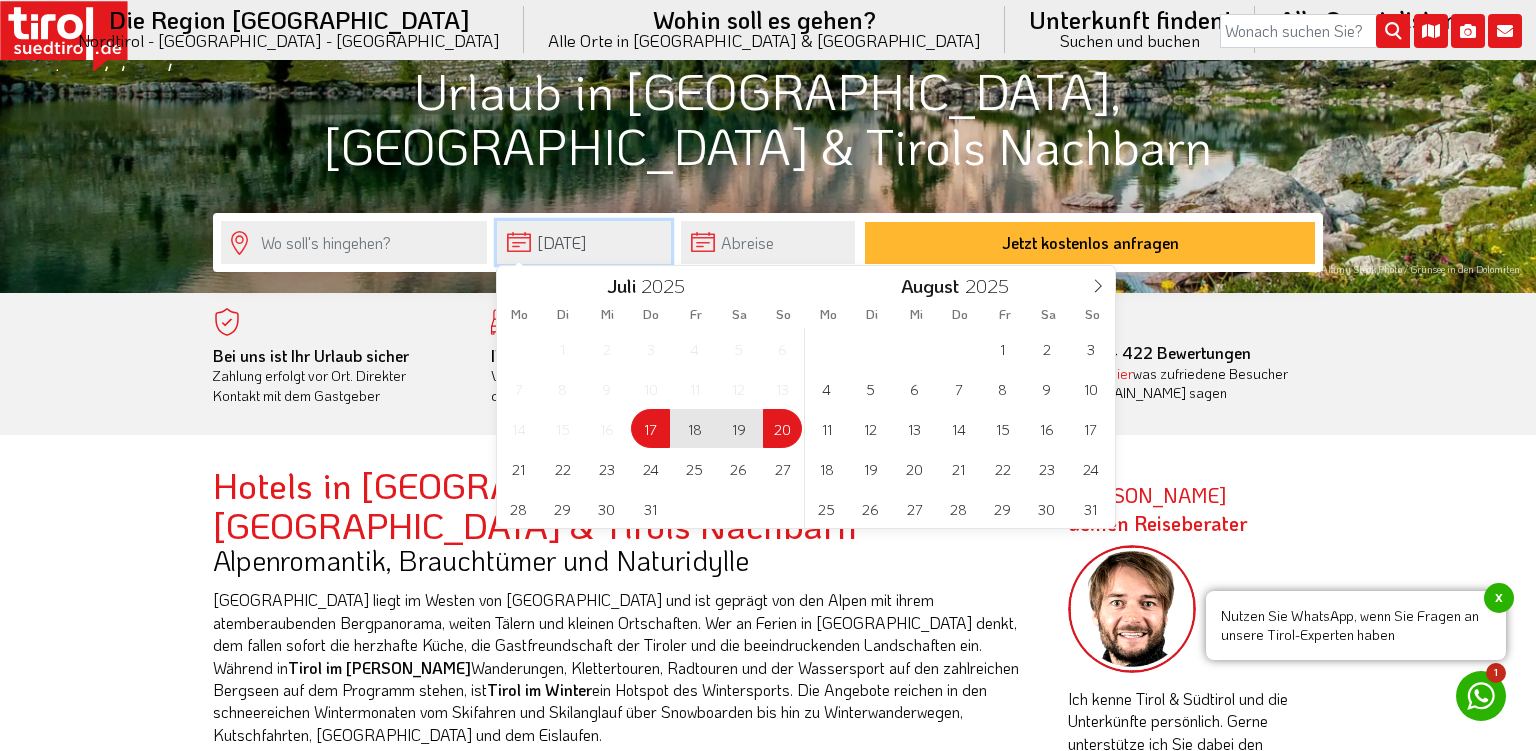 type on "[DATE]" 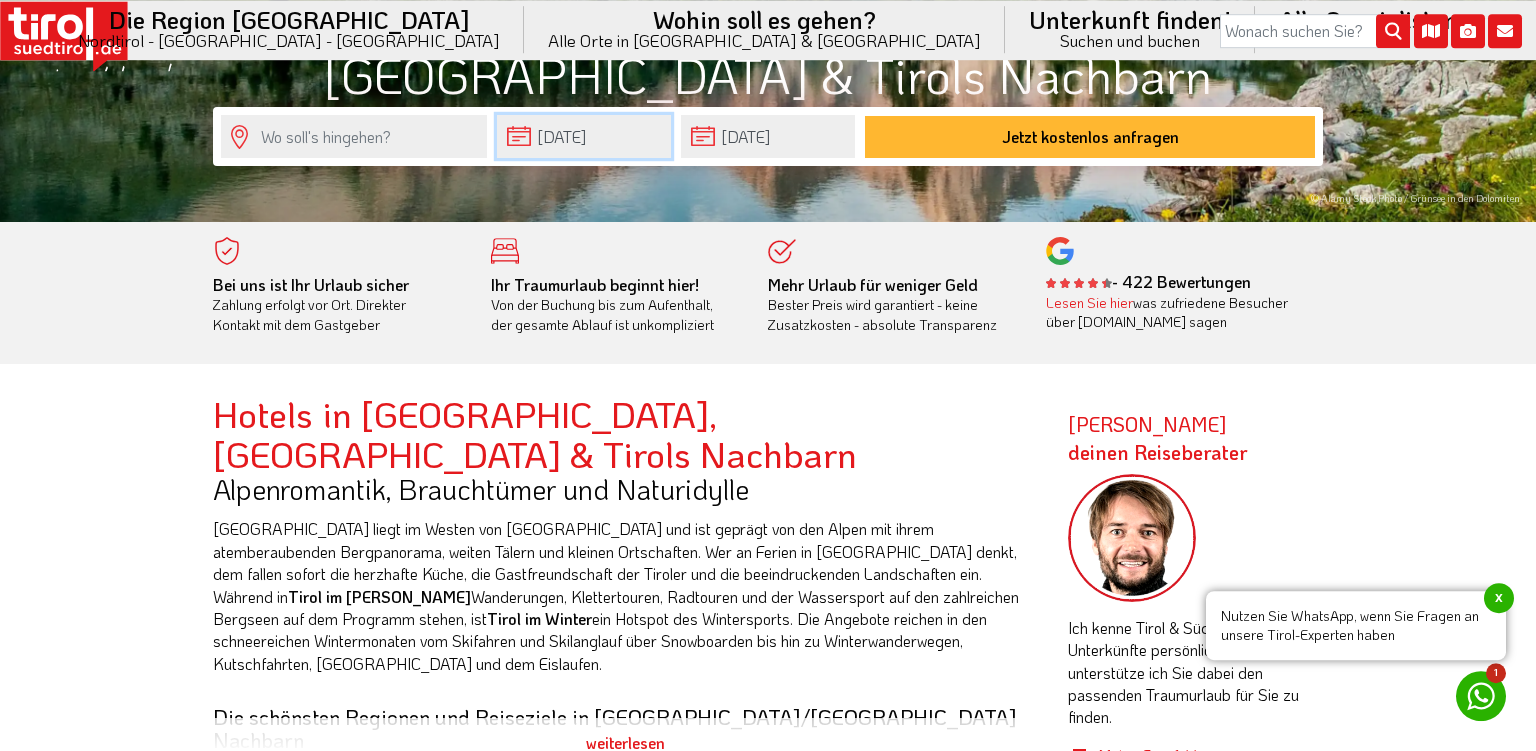 scroll, scrollTop: 316, scrollLeft: 0, axis: vertical 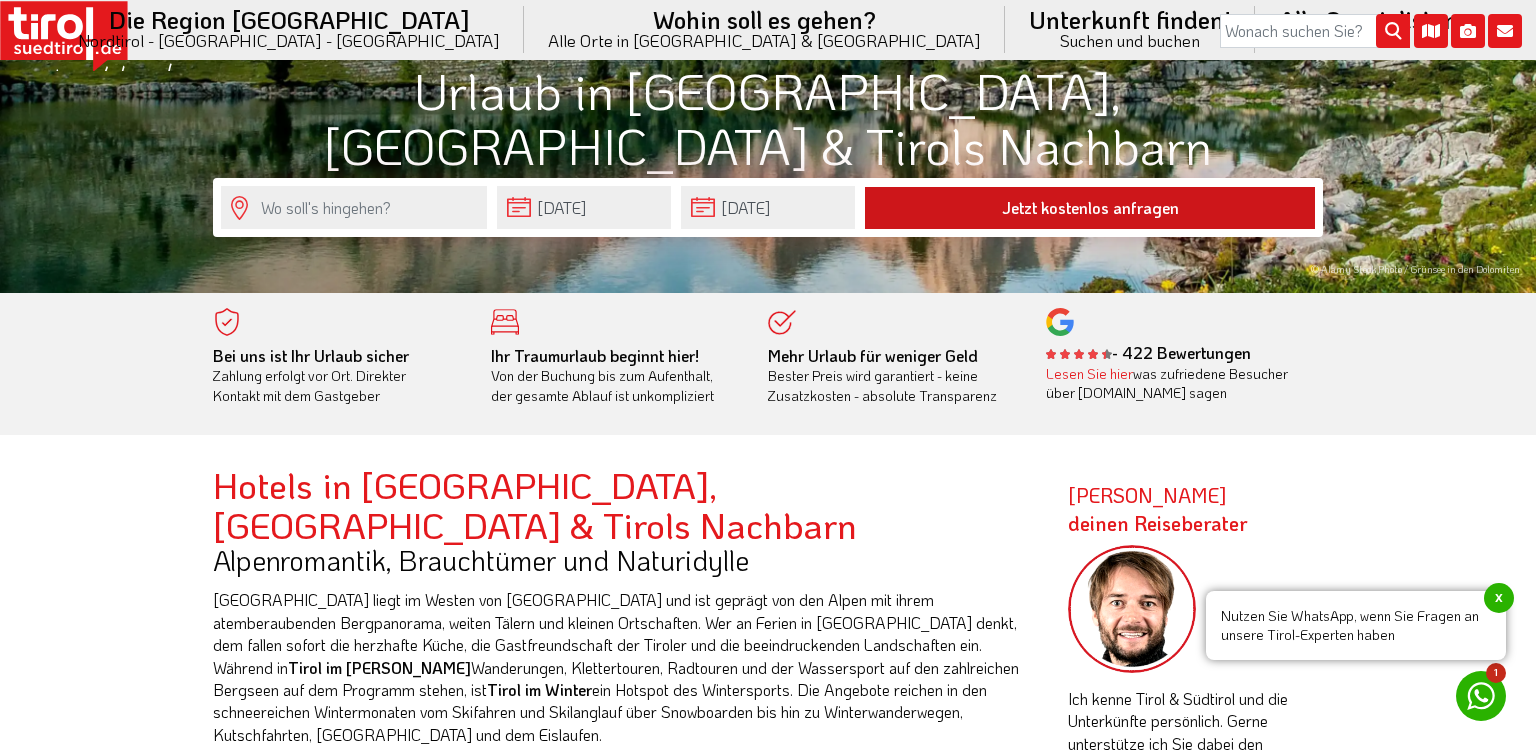 click on "Jetzt kostenlos anfragen" at bounding box center (1090, 208) 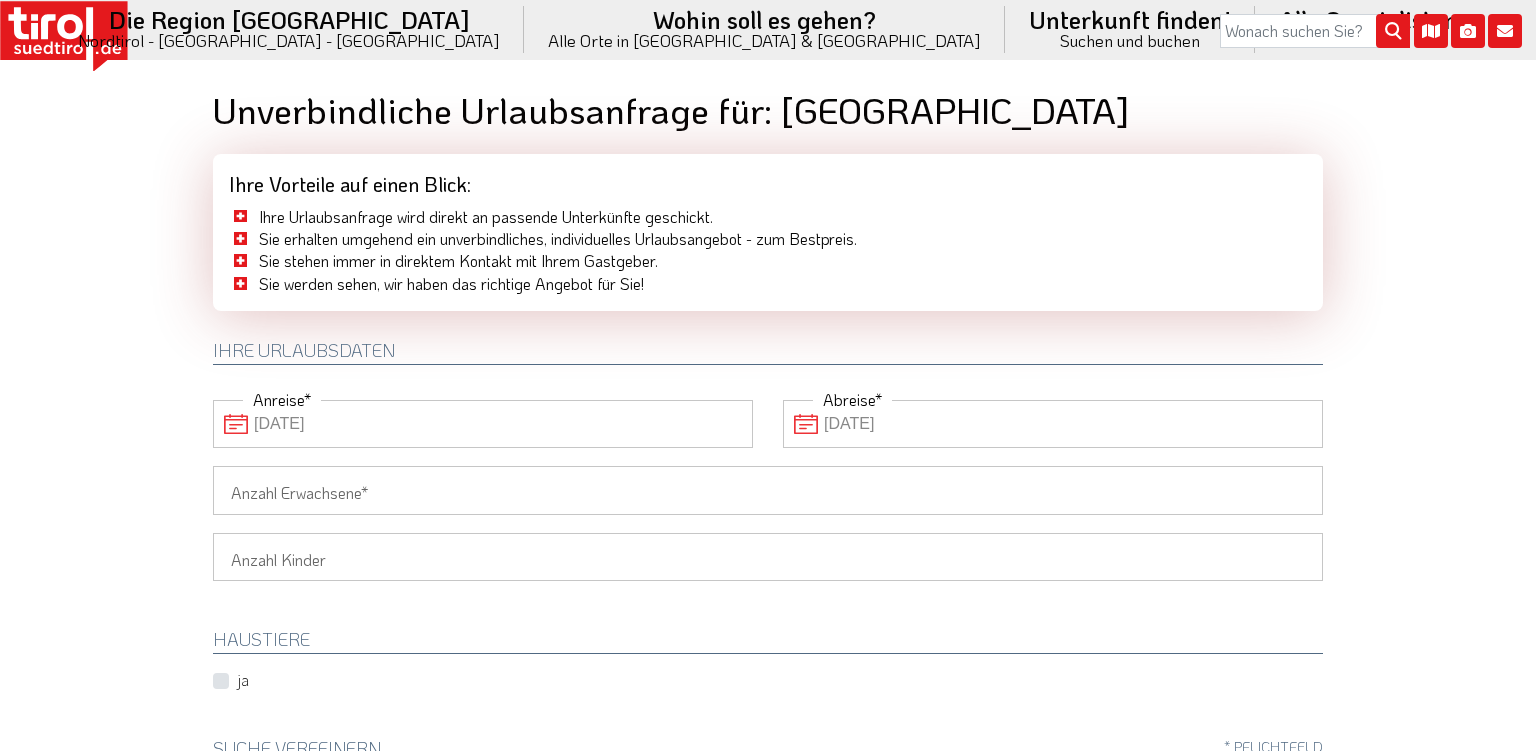 scroll, scrollTop: 0, scrollLeft: 0, axis: both 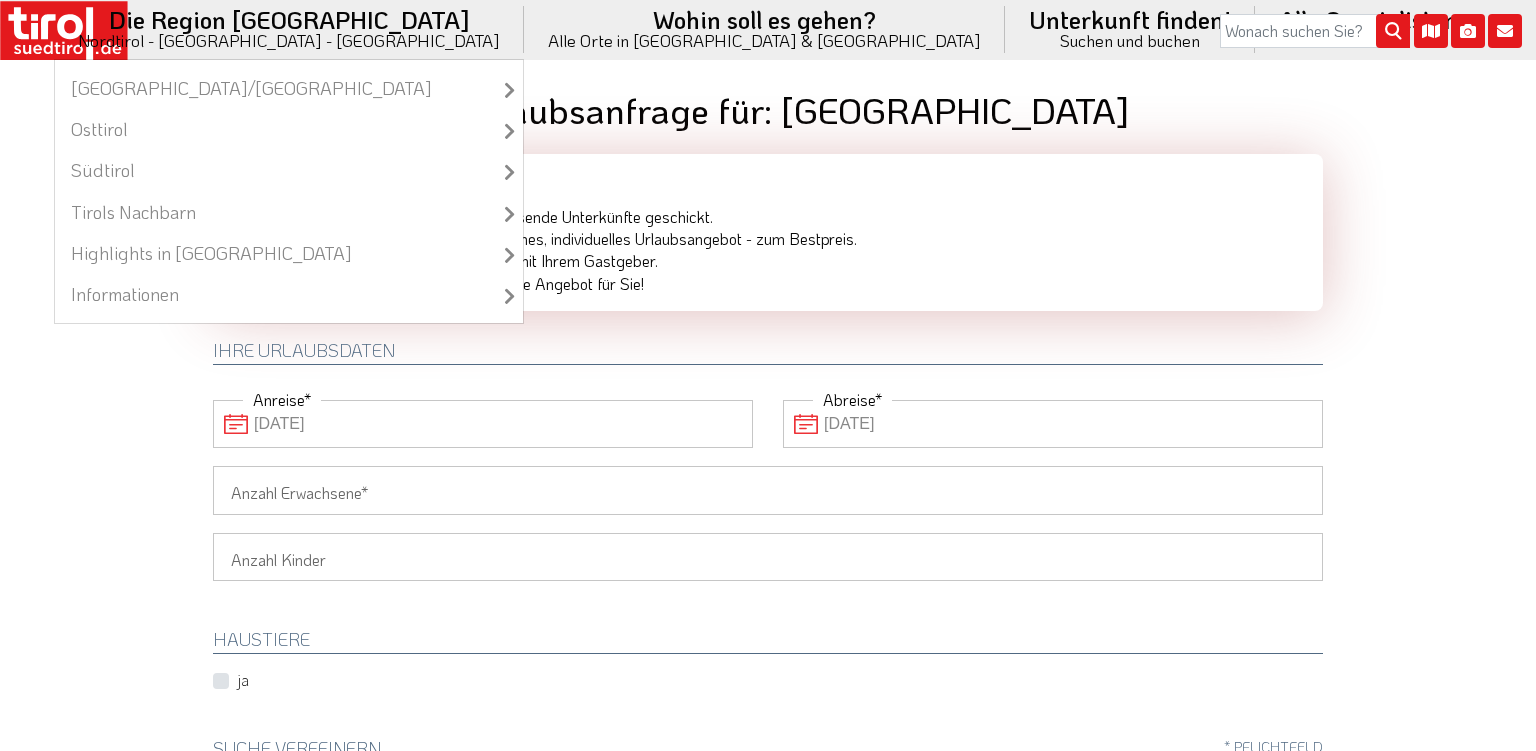 click on "Die Region Tirol  Nordtirol - Südtirol - Osttirol
Tirol/Nordtirol
Tirol/Nordtirol
Achensee
Alpbachtal & Tiroler Seenland
Arlberg
Ferienregion Imst
Ferienregion Reutte
Hall-Wattens
Innsbruck und seine Feriendörfer
Kaiserwinkl
Kitzbühel
Kitzbüheler Alpen
Kufsteinerland
Lechtal
Seefeld" at bounding box center (289, 29) 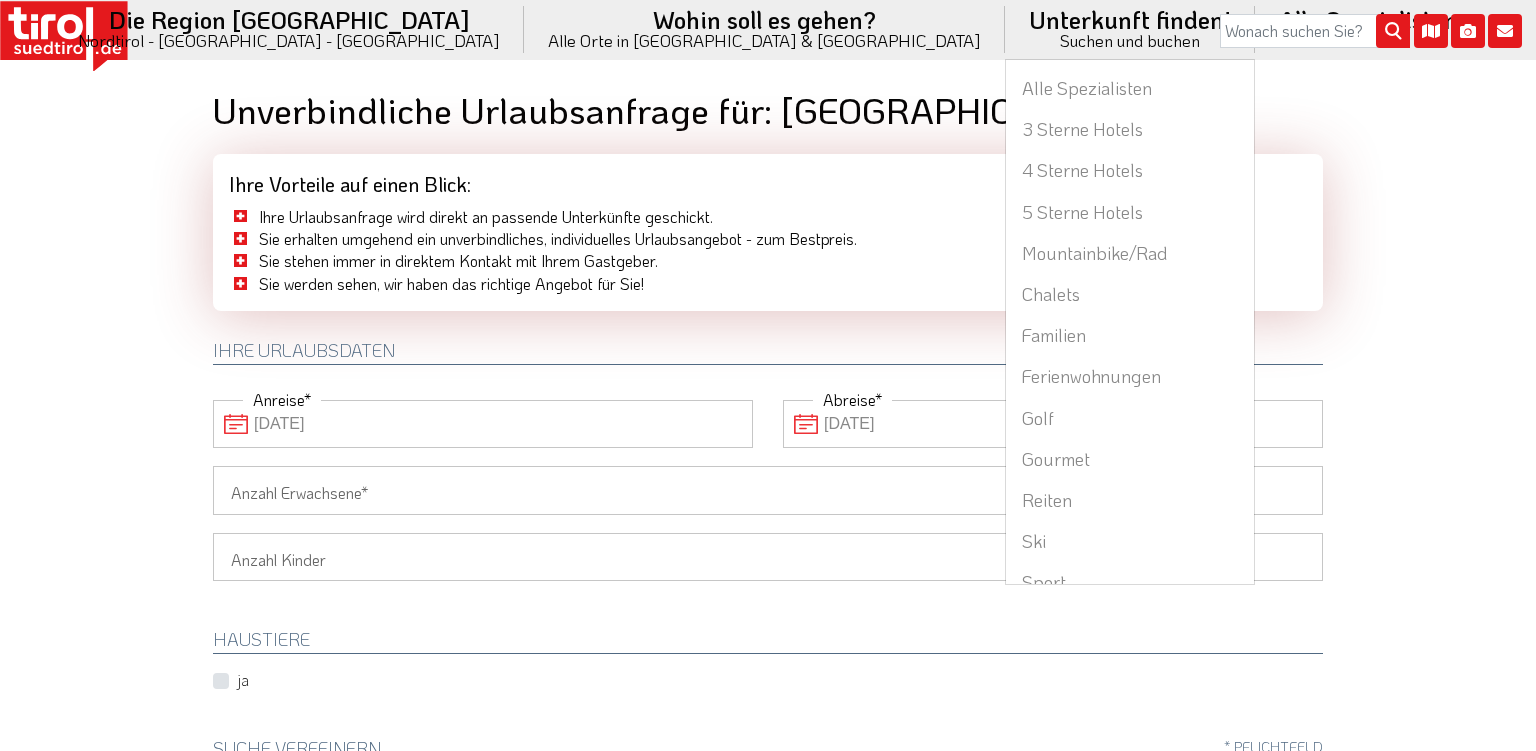 click on "Unterkunft finden!   Suchen und buchen
Alle Spezialisten
3 Sterne Hotels
4 Sterne Hotels
5 Sterne Hotels
Mountainbike/Rad
Chalets
Familien
Ferienwohnungen
Golf
Gourmet
Reiten
Ski
Sport
Stadthotel
Urlaub am Bauernhof
Urlaub mit Hund
Wandern
Wellness" at bounding box center (1130, 29) 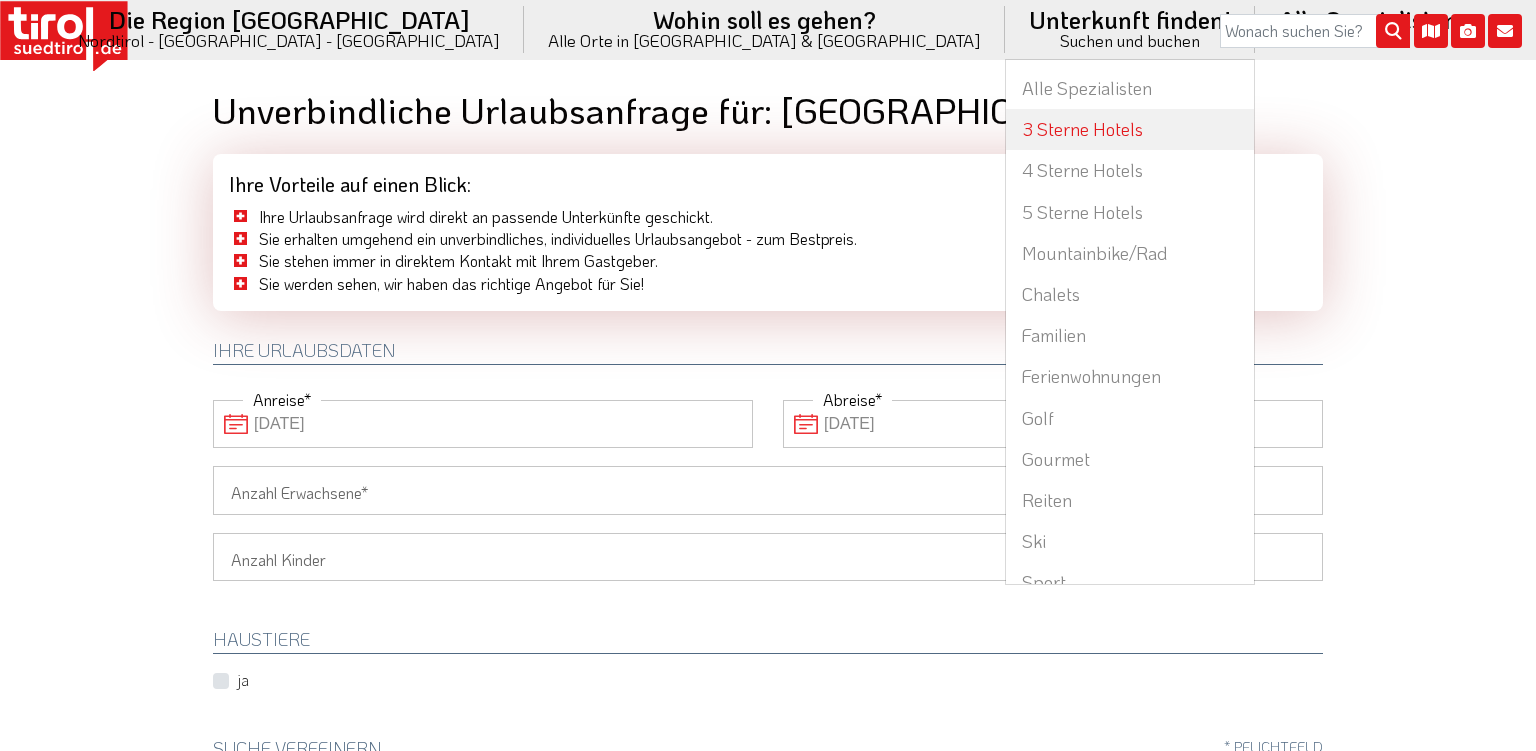 click on "3 Sterne Hotels" at bounding box center (1130, 129) 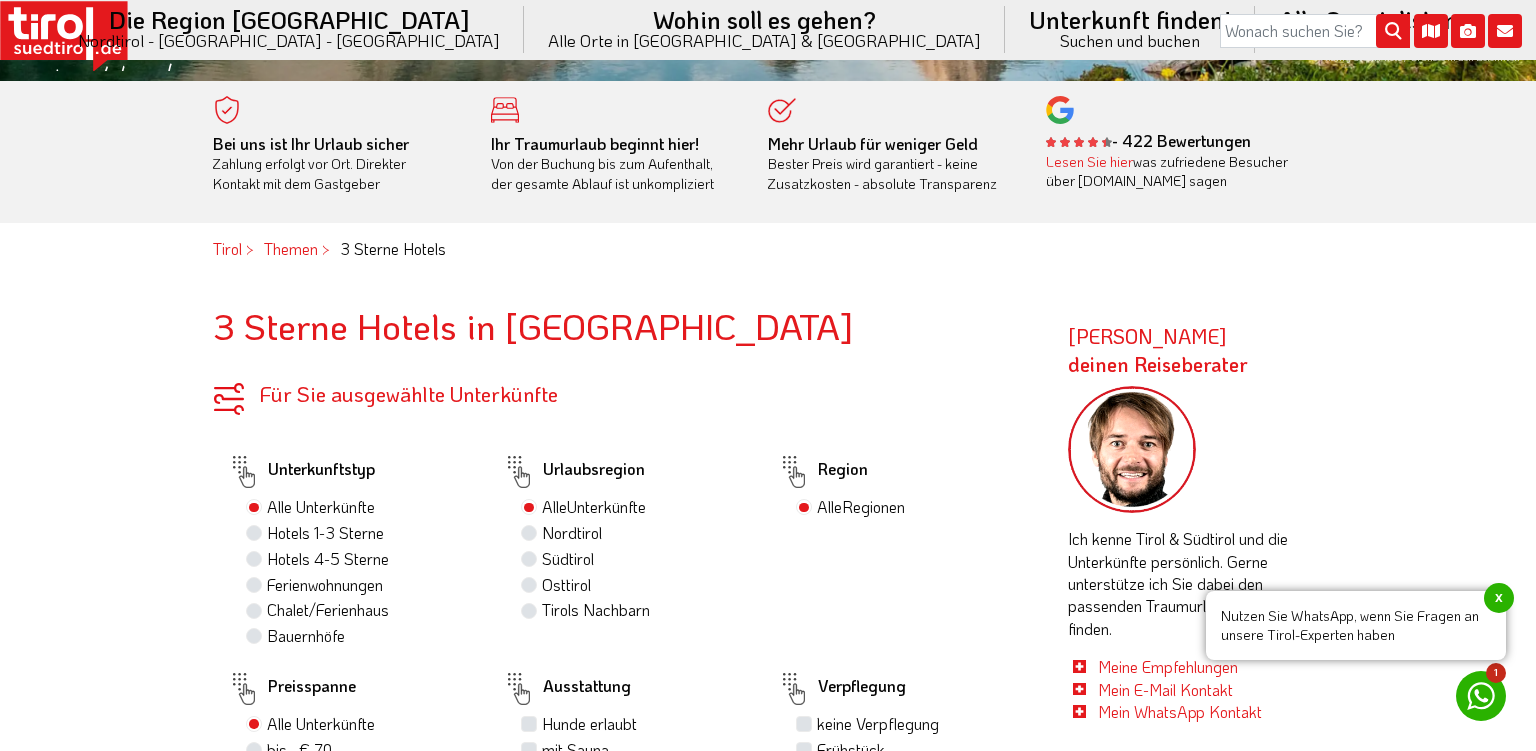 scroll, scrollTop: 211, scrollLeft: 0, axis: vertical 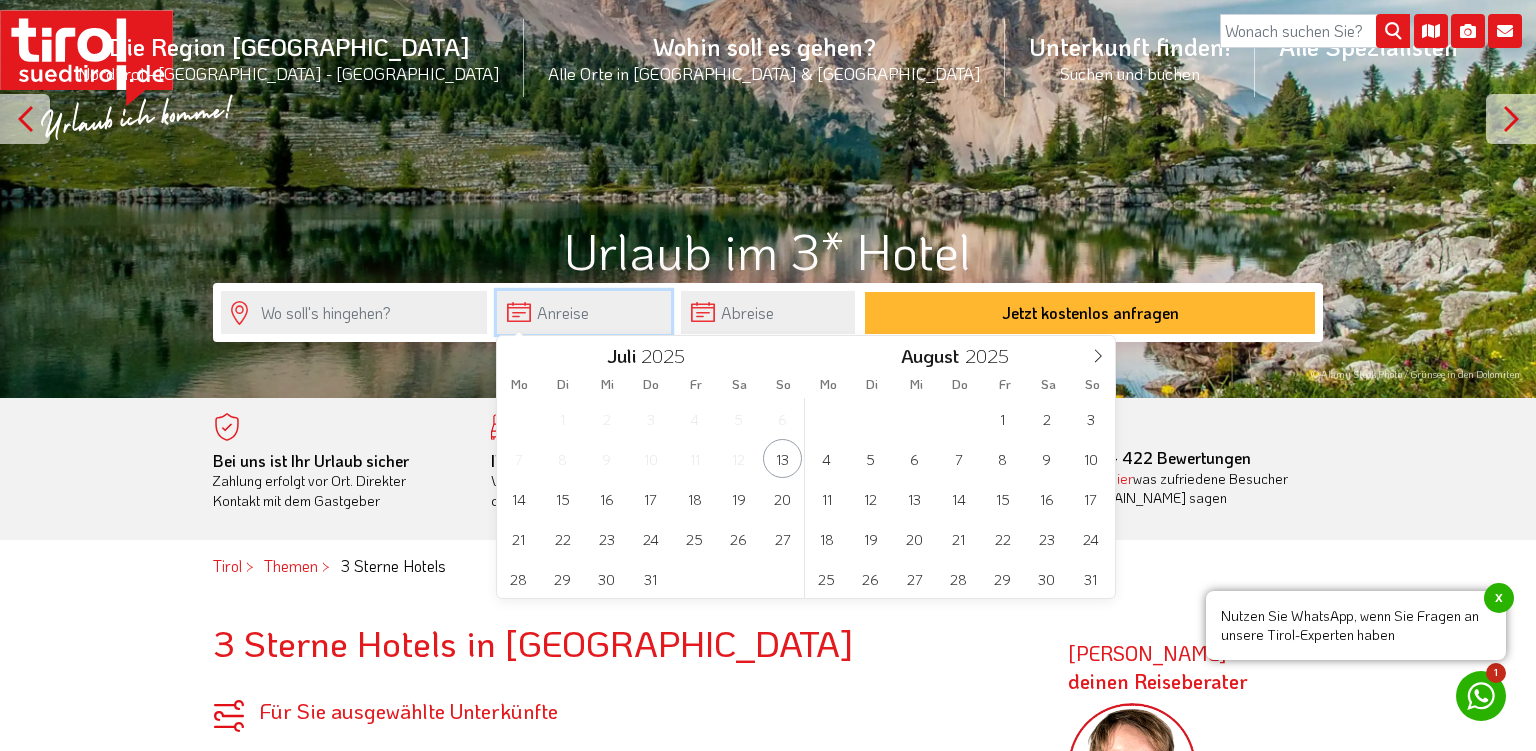 click at bounding box center [584, 312] 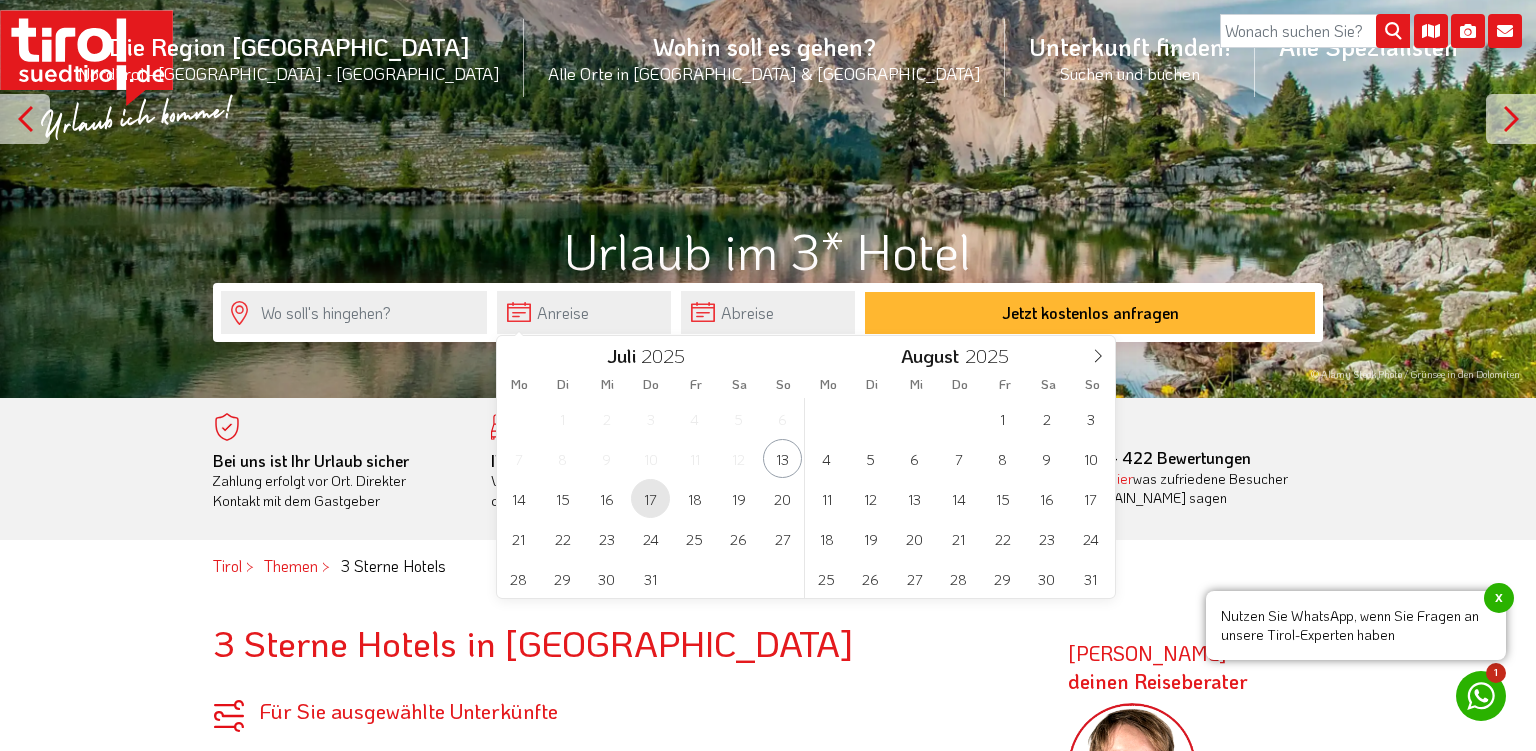 click on "17" at bounding box center (650, 498) 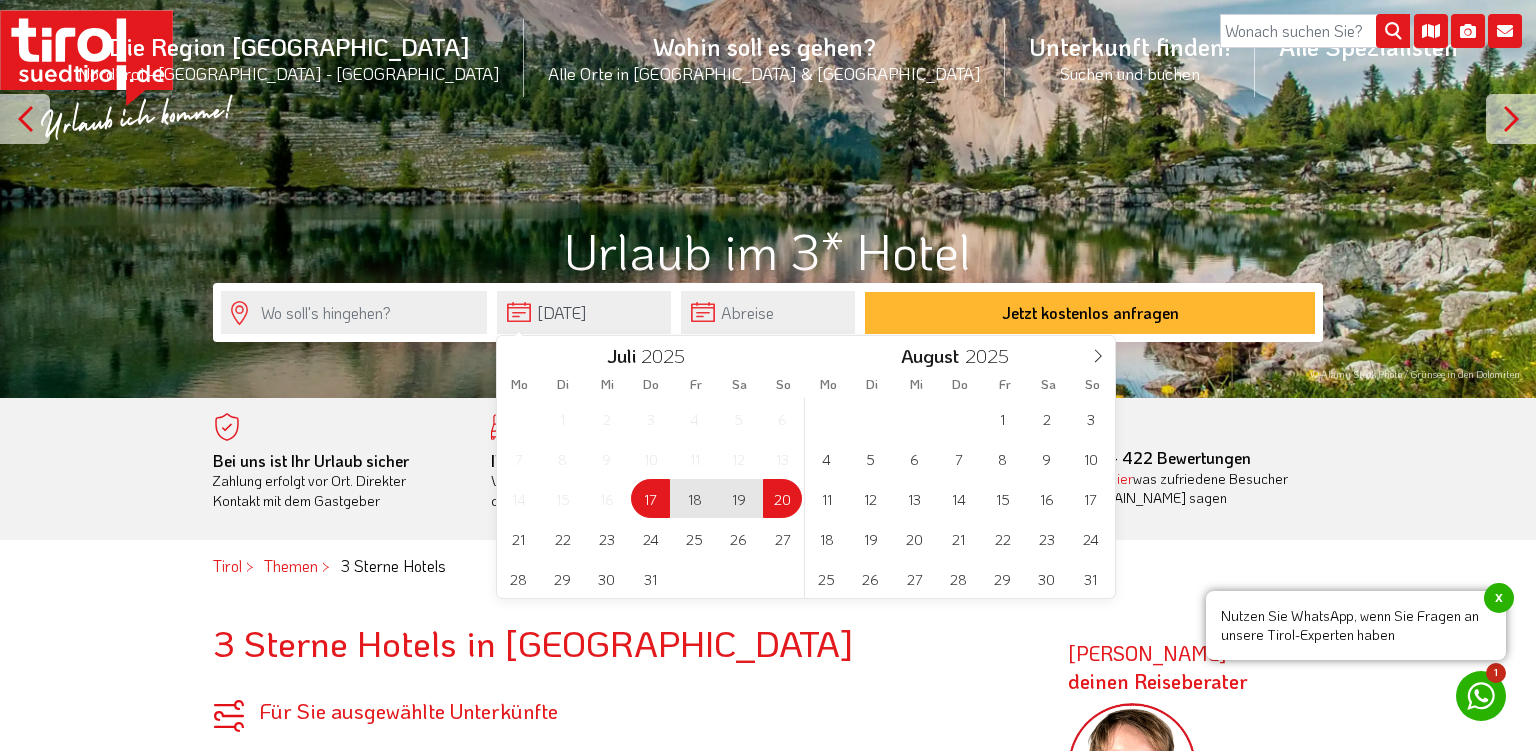 click on "20" at bounding box center (782, 498) 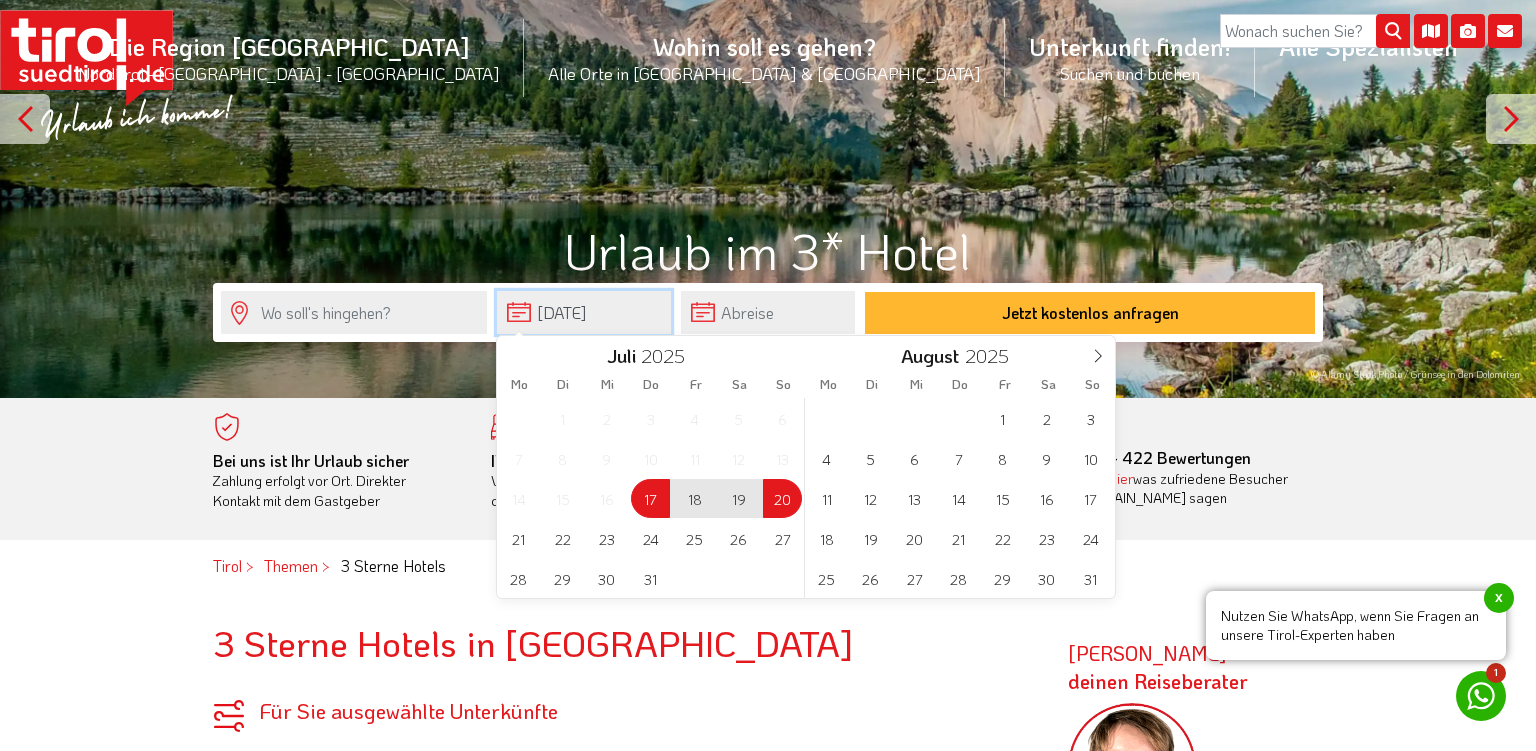 type on "17-07-2025" 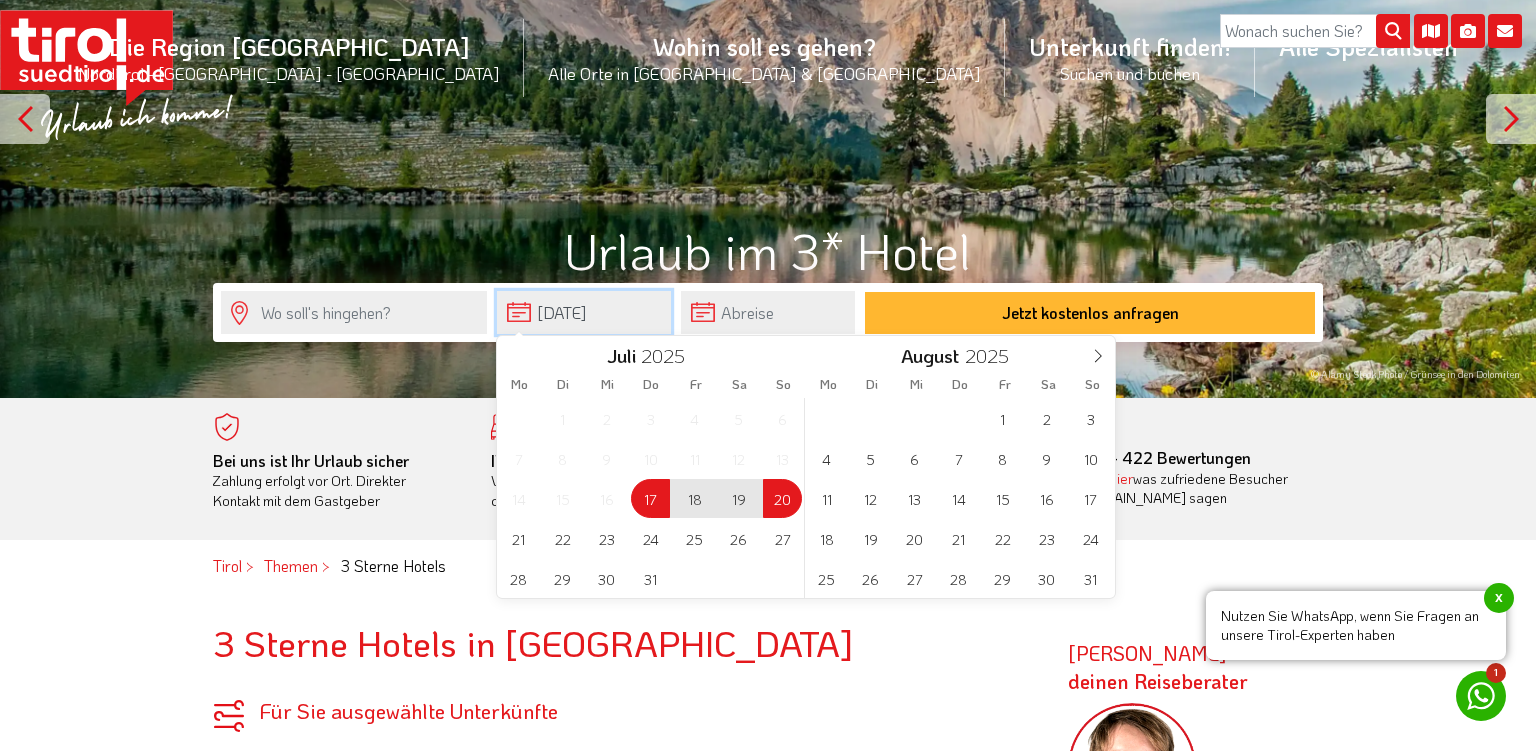 type on "[DATE]" 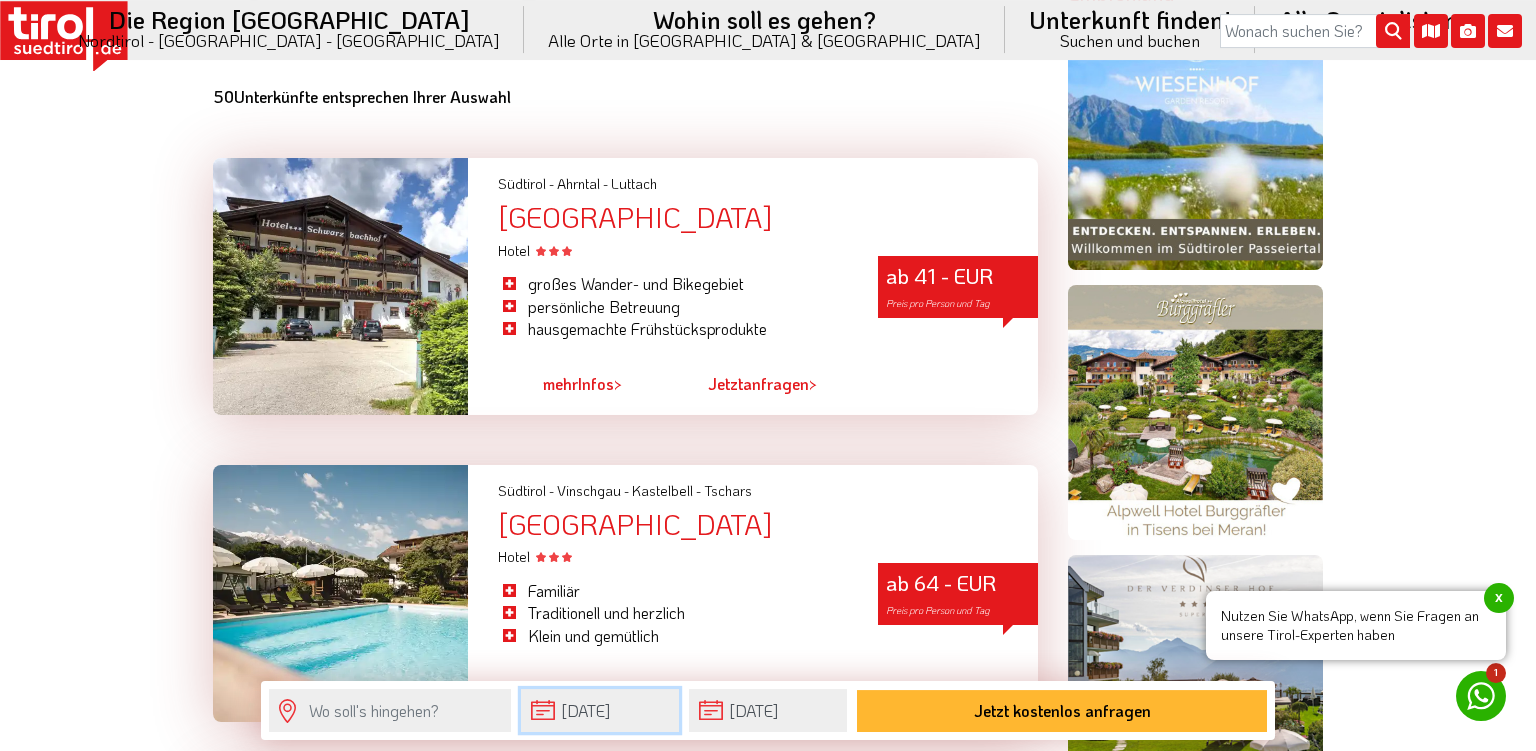 scroll, scrollTop: 1372, scrollLeft: 0, axis: vertical 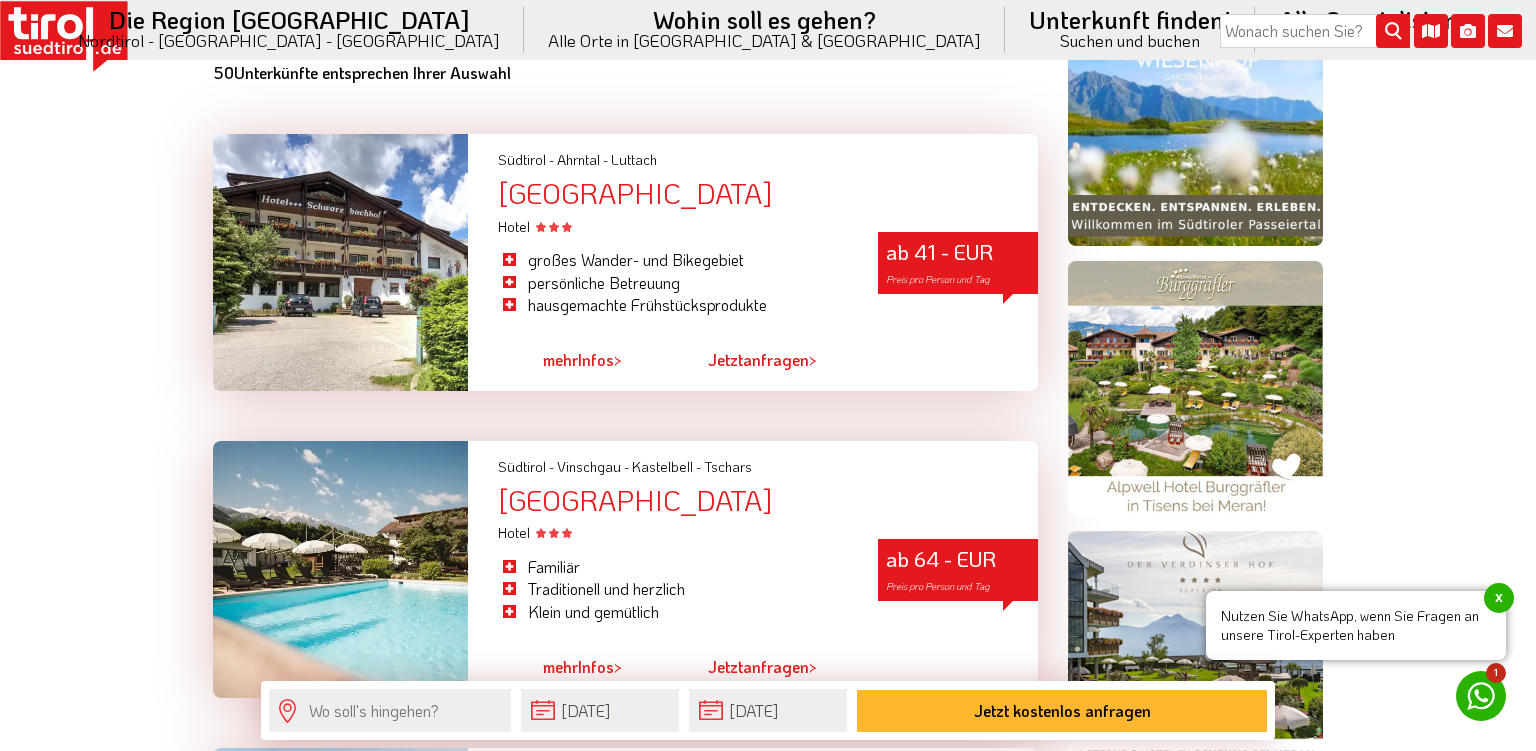 click on "ab 41 - EUR   Preis pro Person und Tag" at bounding box center (958, 263) 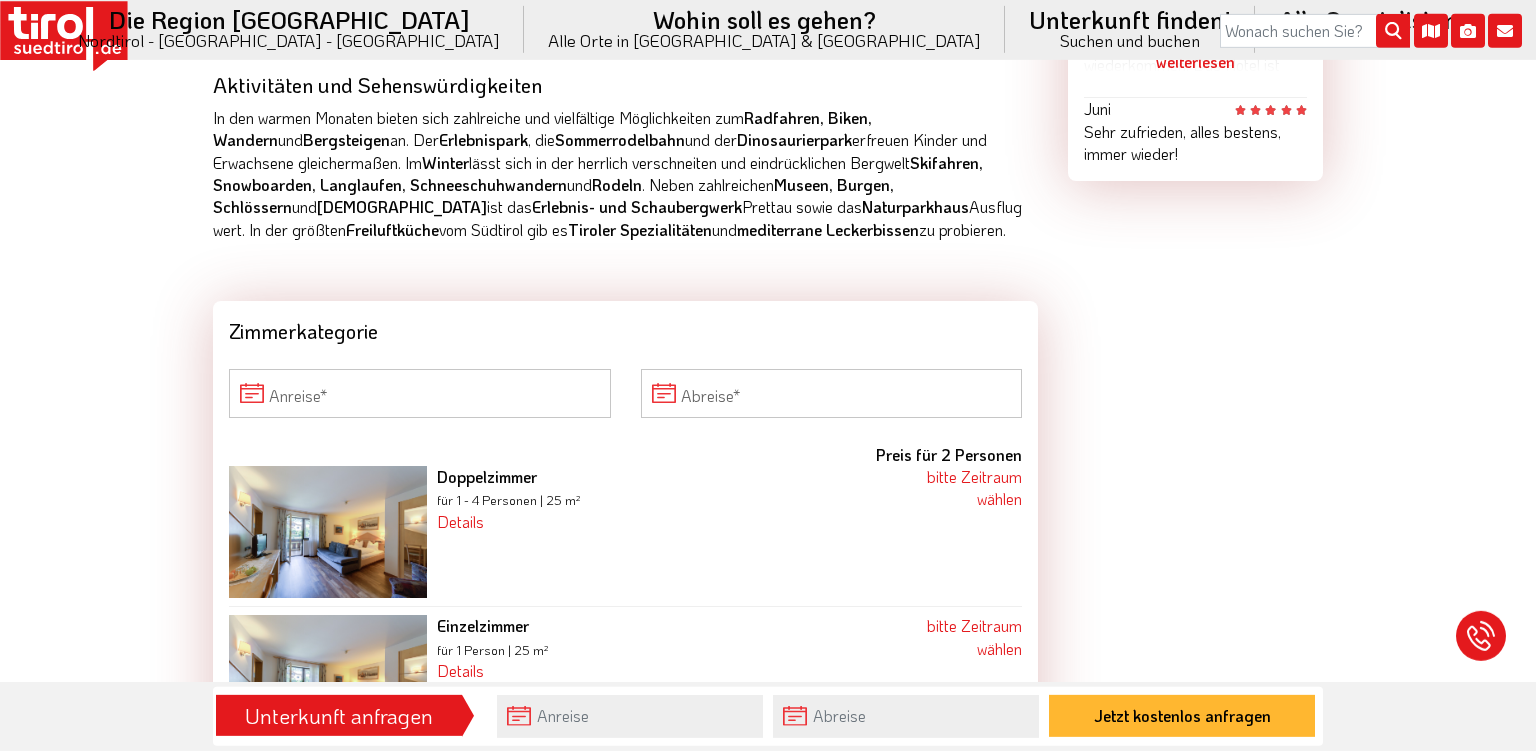 scroll, scrollTop: 1795, scrollLeft: 0, axis: vertical 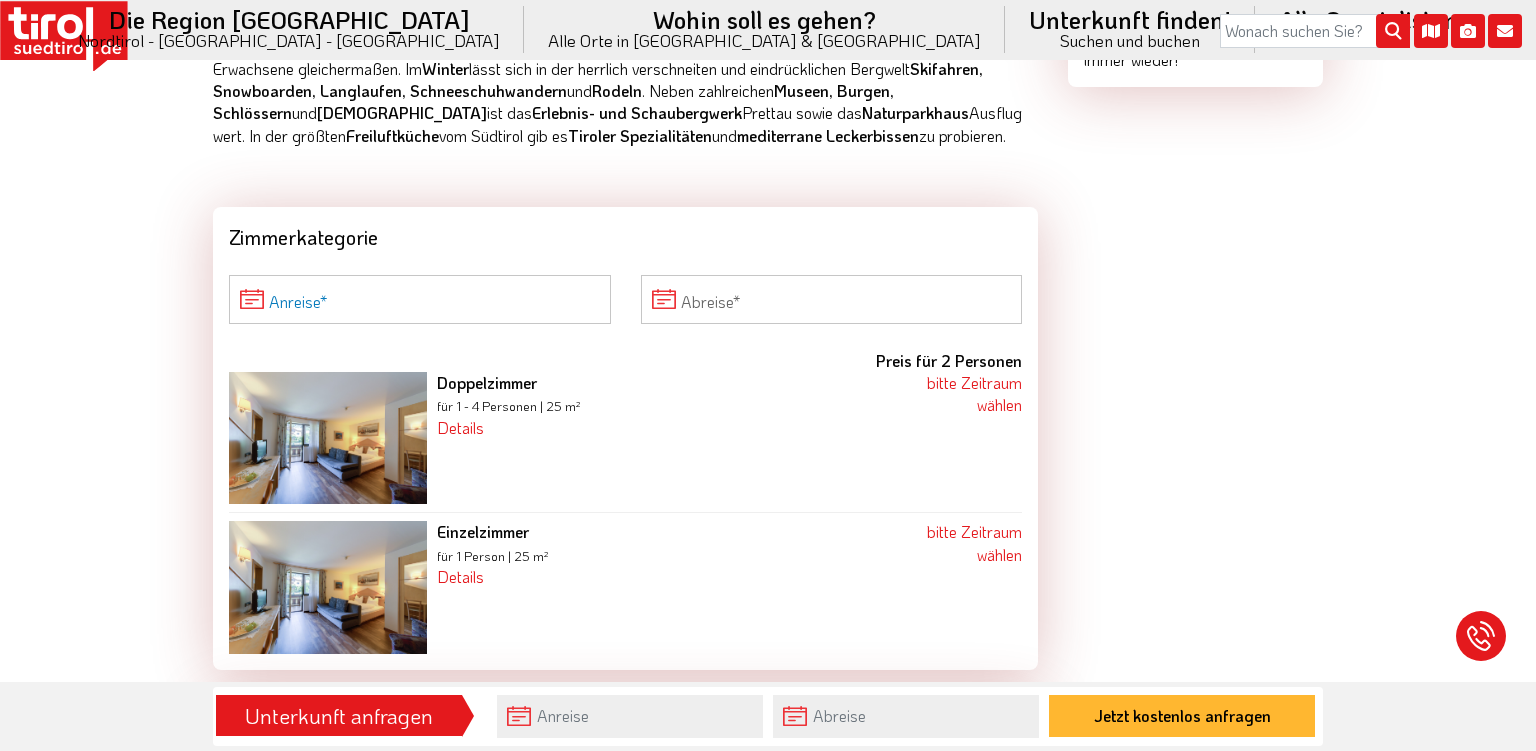 click on "Anreise" at bounding box center (420, 299) 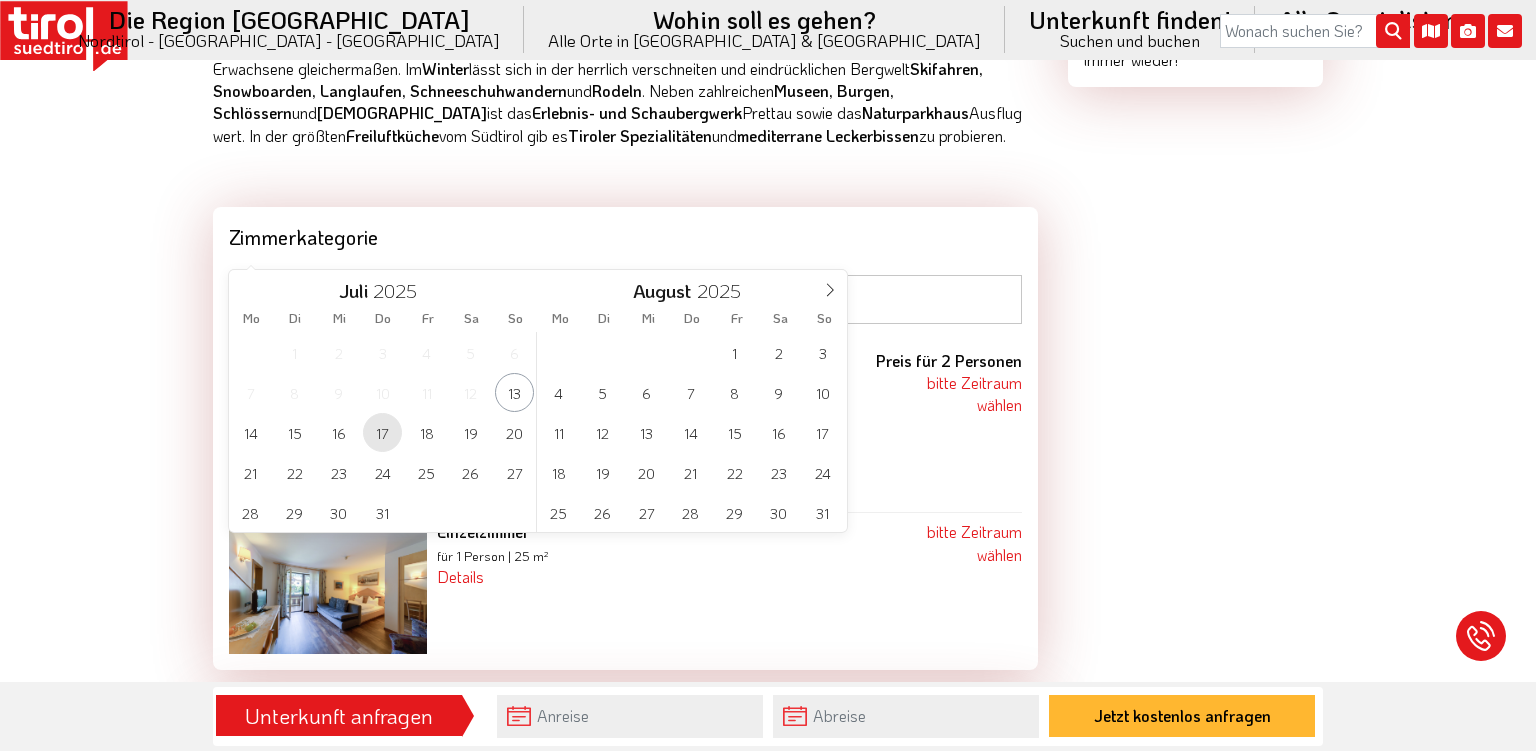 click on "17" at bounding box center [382, 432] 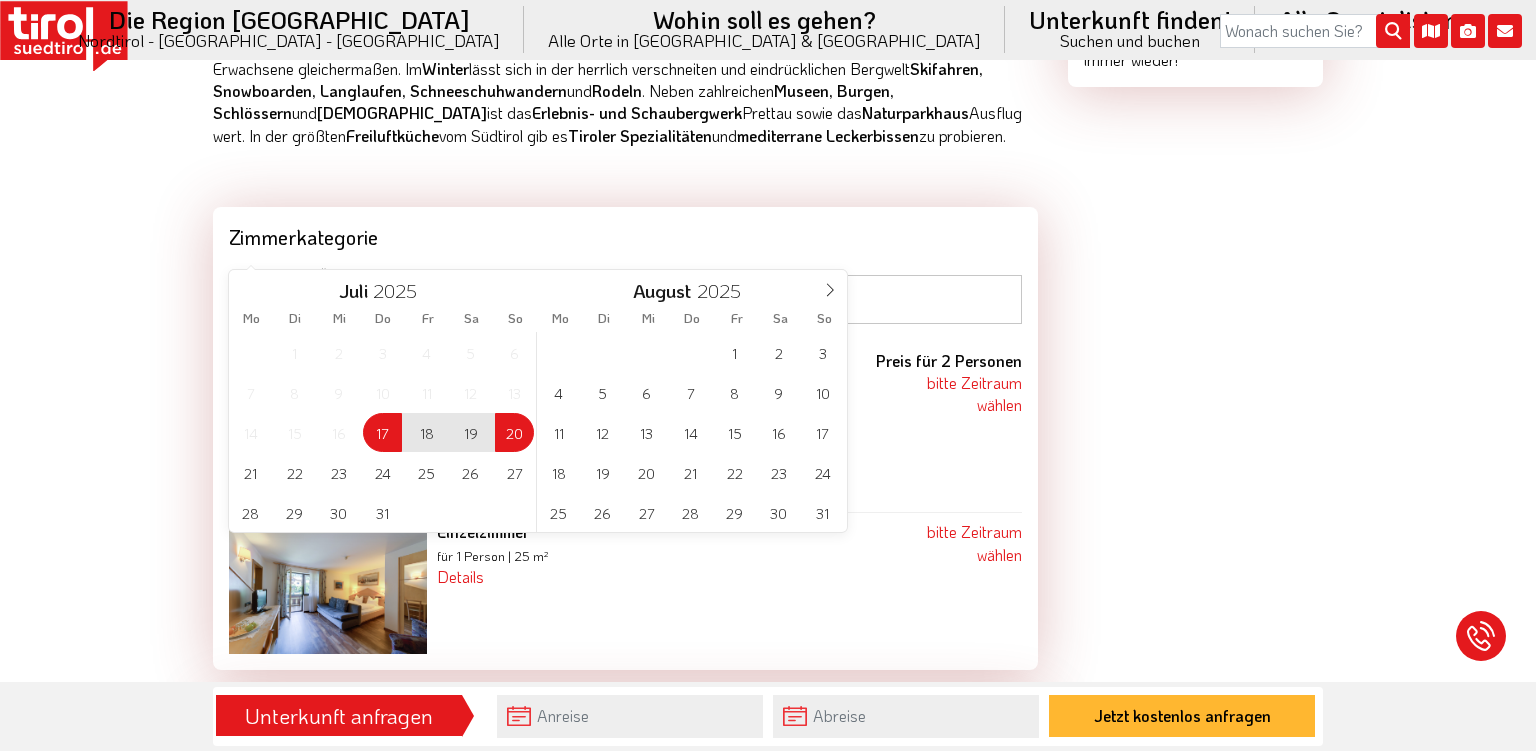 click on "20" at bounding box center (514, 432) 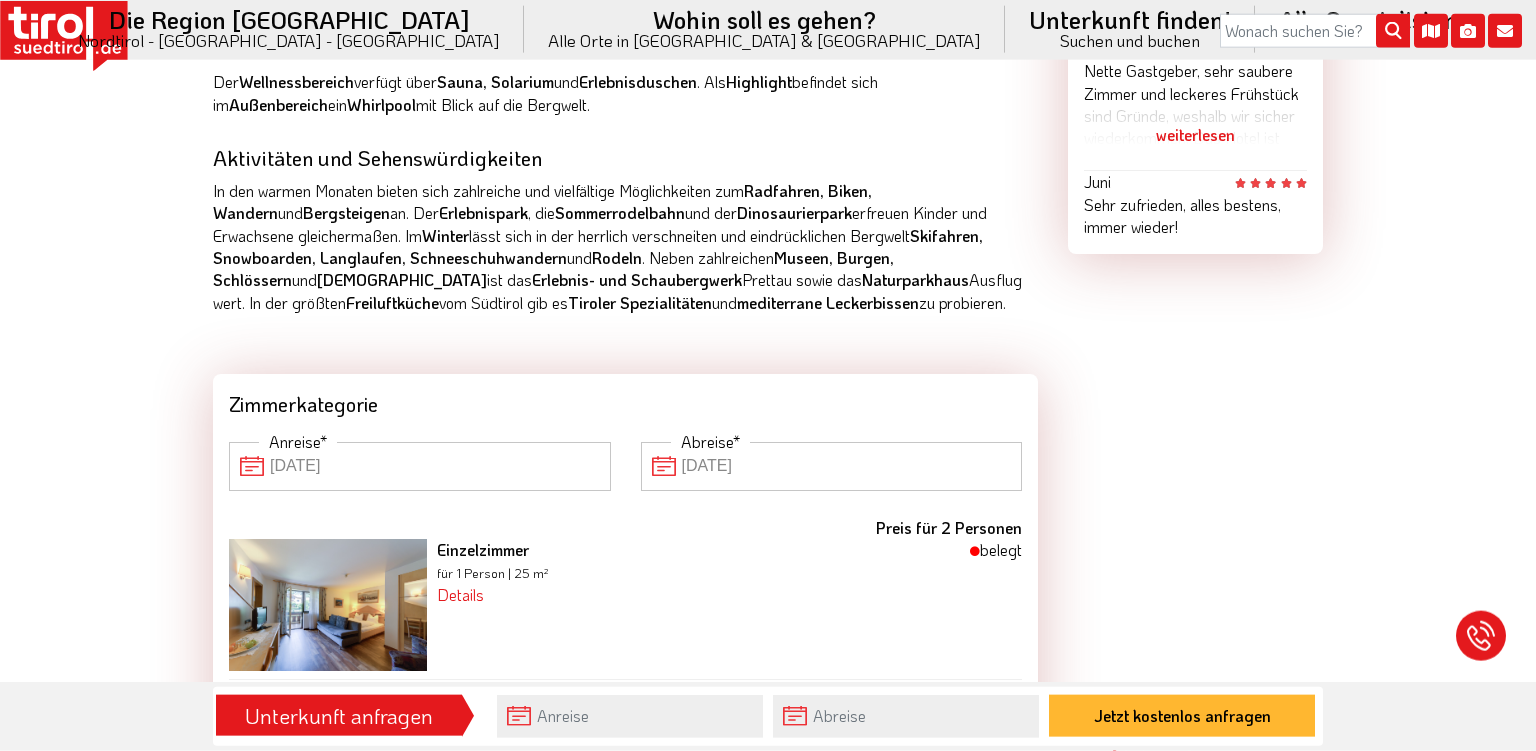 scroll, scrollTop: 1584, scrollLeft: 0, axis: vertical 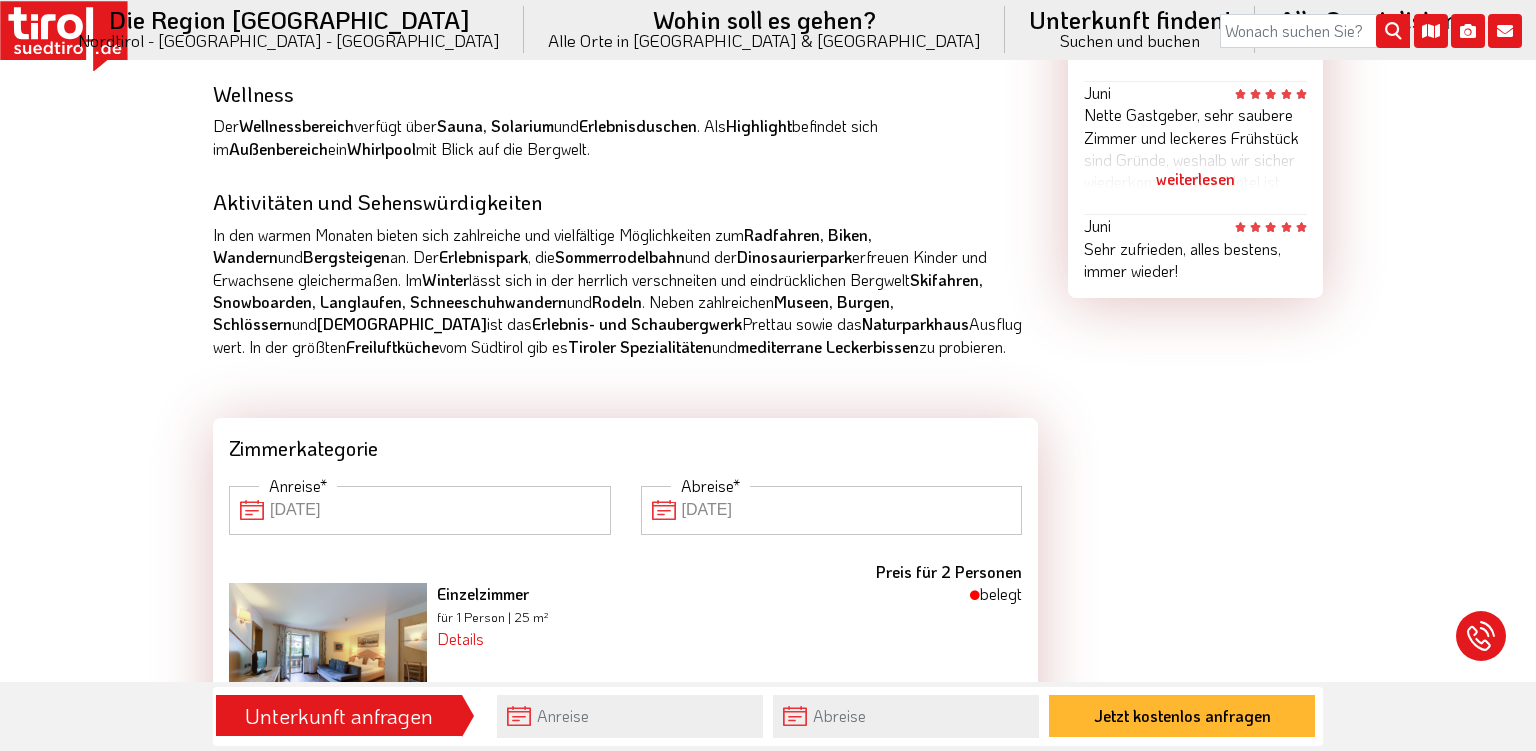 click on "[DATE]" at bounding box center [420, 510] 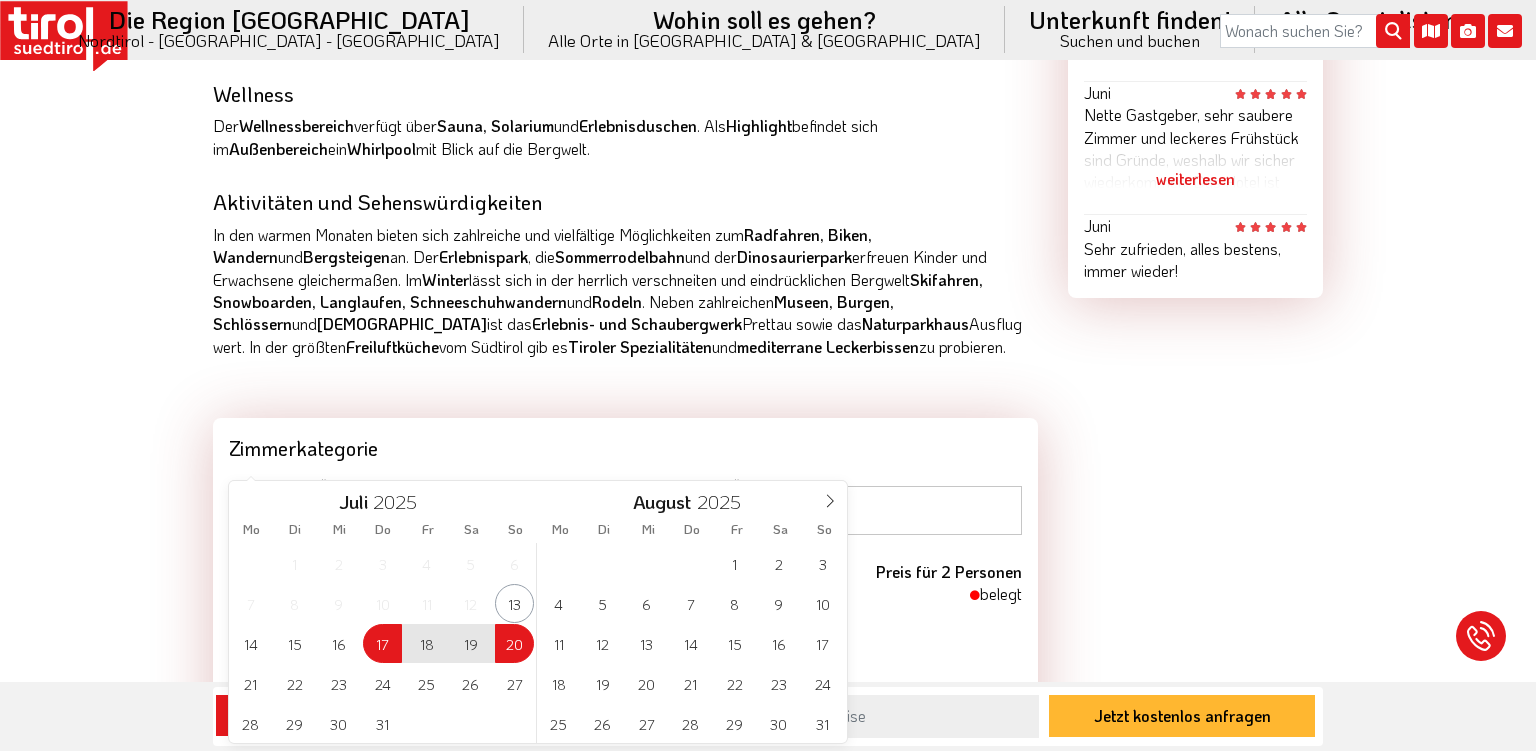 click on "30 1 2 3 4 5 6 7 8 9 10 11 12 13 14 15 16 17 18 19 20 21 22 23 24 25 26 27 28 29 30 31 1 2 3" at bounding box center (383, 643) 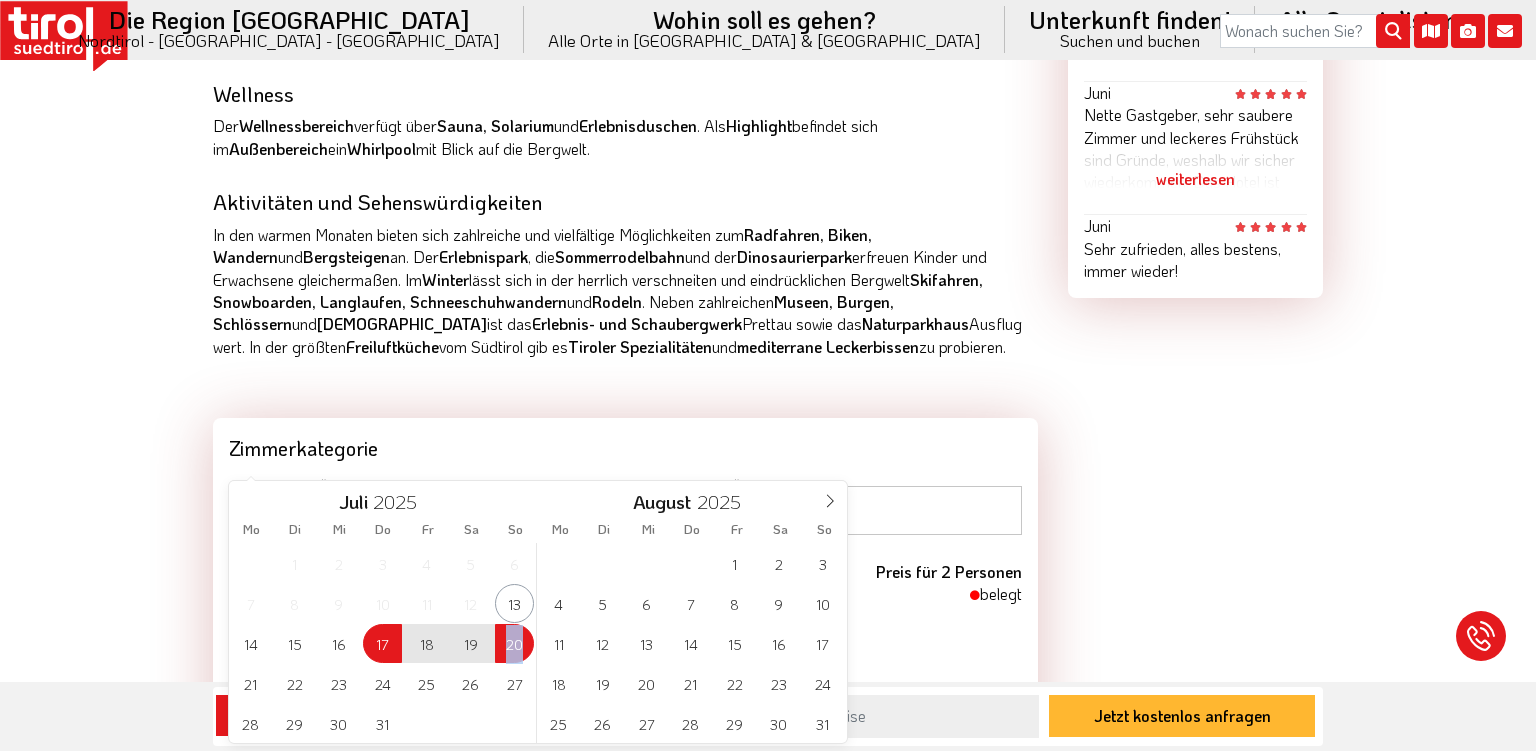 click on "30 1 2 3 4 5 6 7 8 9 10 11 12 13 14 15 16 17 18 19 20 21 22 23 24 25 26 27 28 29 30 31 1 2 3" at bounding box center (383, 643) 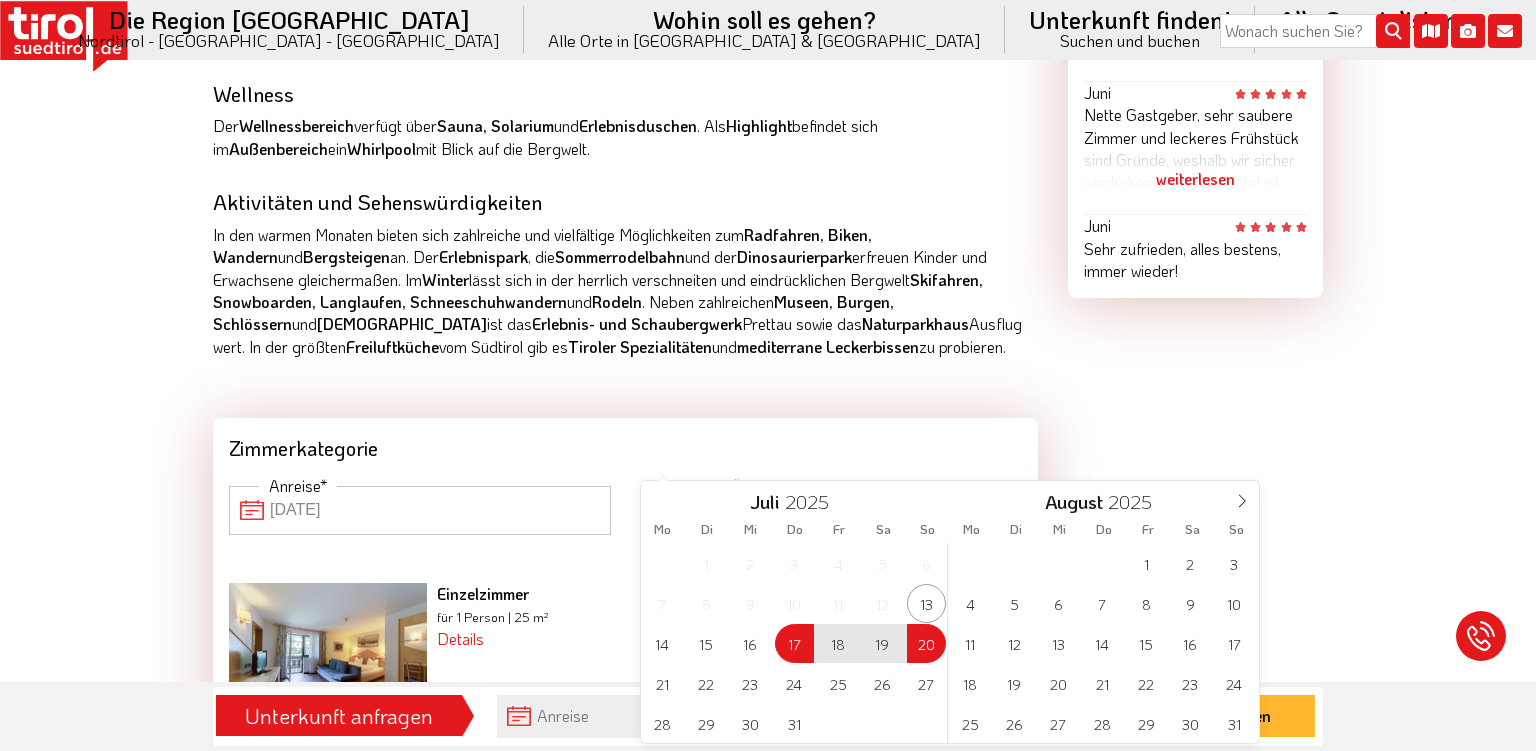 click on "[DATE]" at bounding box center [832, 510] 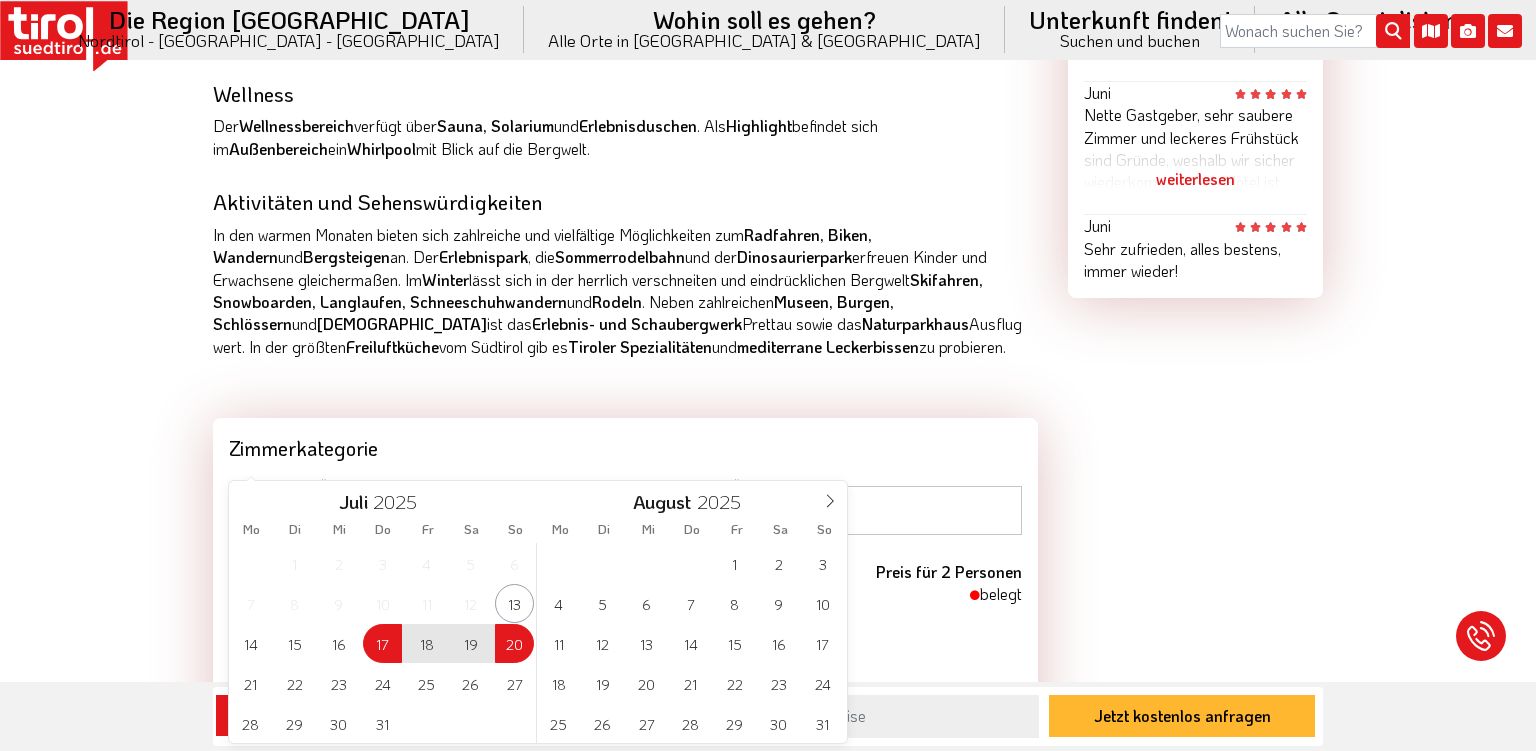 click on "[DATE]" at bounding box center (420, 510) 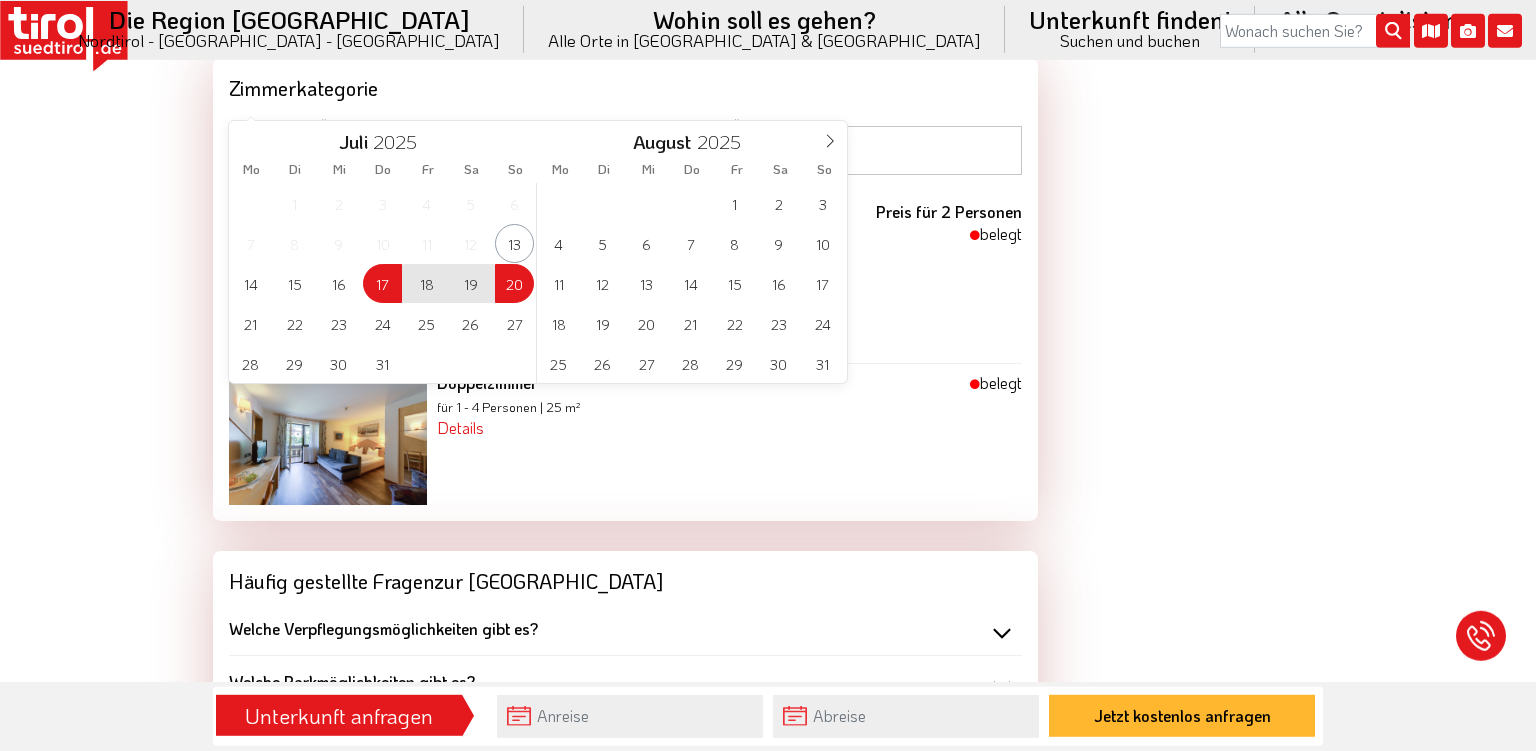 scroll, scrollTop: 2006, scrollLeft: 0, axis: vertical 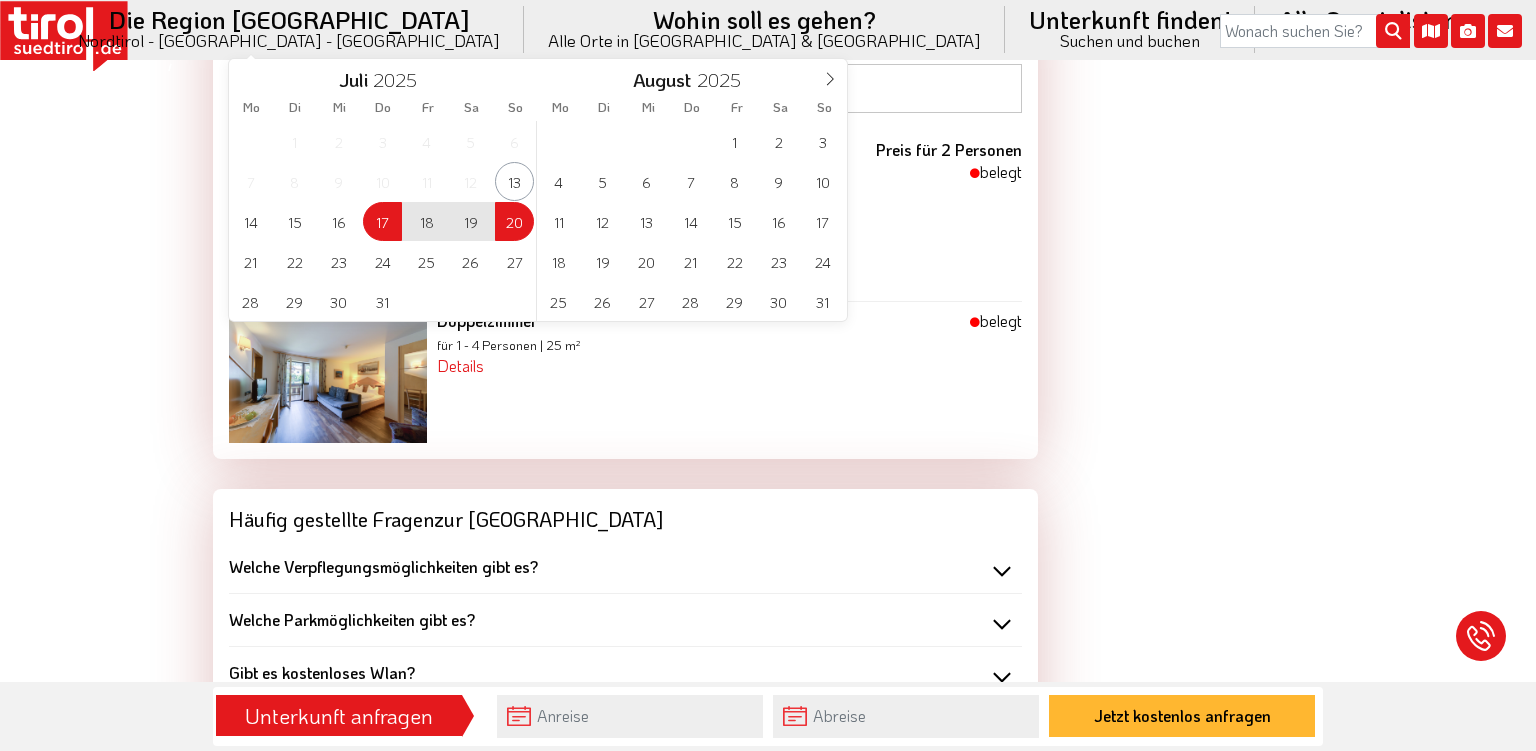 click on "30 1 2 3 4 5 6 7 8 9 10 11 12 13 14 15 16 17 18 19 20 21 22 23 24 25 26 27 28 29 30 31 1 2 3" at bounding box center [383, 221] 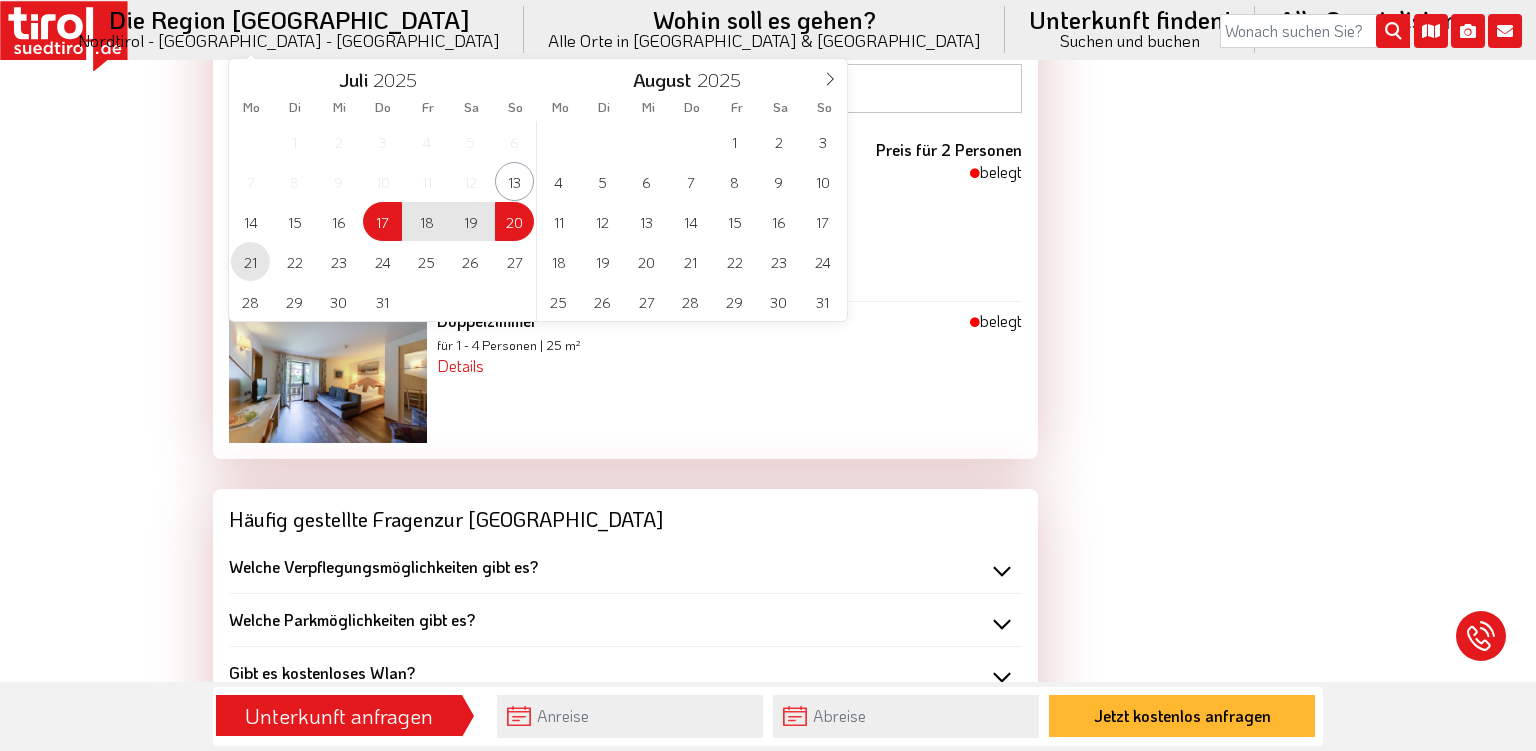 click on "21" at bounding box center (250, 261) 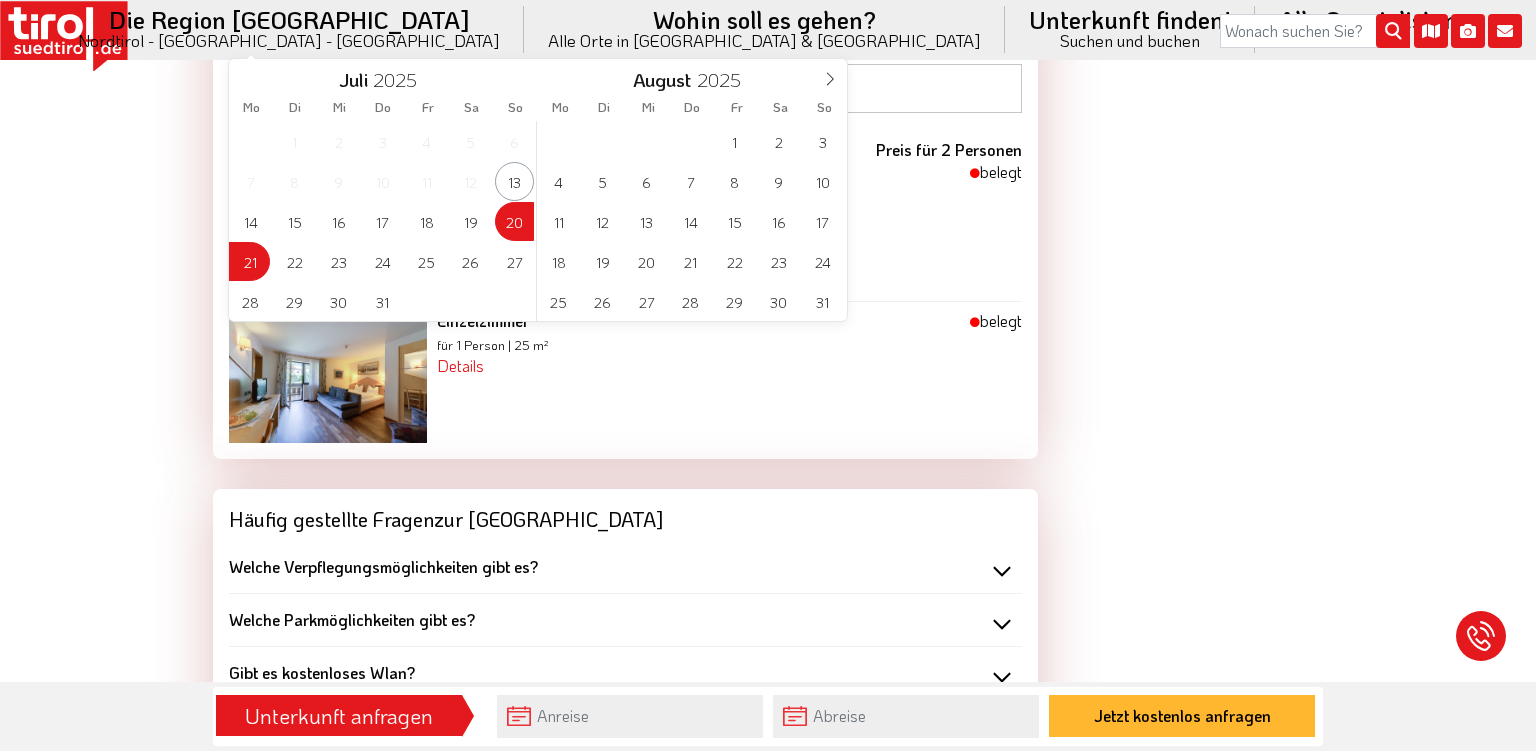 click on "Hotels Südtirol   Hotels Ahrntal   Hotels Luttach                 Hotel Schwarzbachhof      Hotel                Zimmer   Bilder   FAQ   Lage   Bewertungen                 ab   41 - EUR   Preis pro Person und Tag                Alle   (64)                                                                                                                          Sommer   (7)                                      Winter   (6)                                  Zimmer   (3)                      Wellness   (2)                  Gourmet   (8)                                          Gästefotos   (10)                                                                             Jetzt kostenlos anfragen                     Hotel Schwarzbachhof – Die richtige Wahl im Ahrntal   Das 3 Sterne  Wander- und Skihotel  befindet sich an der südlichen Sonnenseite im Dorf Luttach auf 970 Höhenmeter am Fuße des Schwarzensteins im Taufer Ahrntal. Die  gemütlichen  und  komfortablen Zimmer  mit einer optimalen   und" at bounding box center (768, 514) 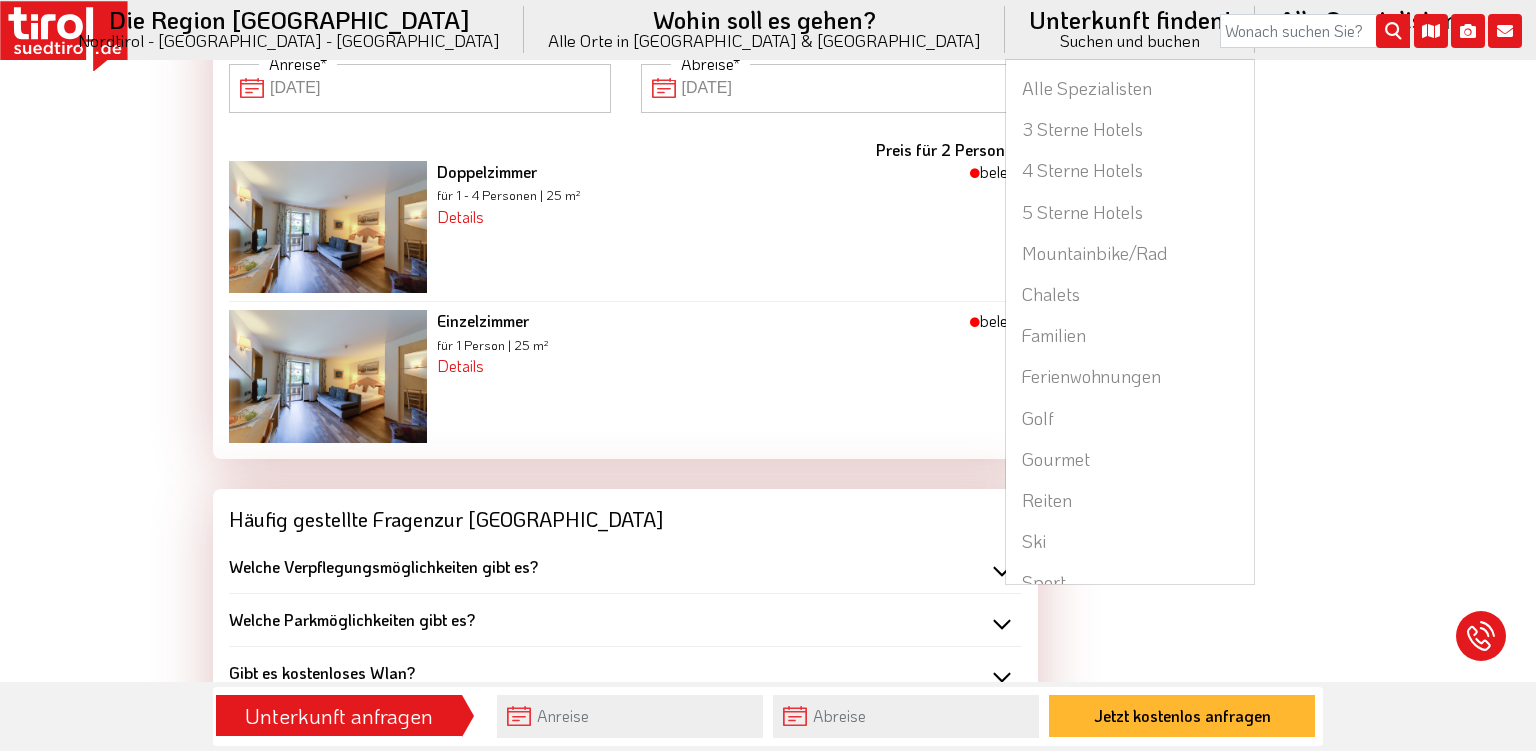 click on "Unterkunft finden!  Suchen und buchen   Alle Spezialisten   3 Sterne Hotels   4 Sterne Hotels   5 Sterne Hotels   Mountainbike/Rad   Chalets   Familien   Ferienwohnungen   Golf   Gourmet   Reiten   Ski   Sport   Stadthotel   Urlaub am Bauernhof   Urlaub mit Hund   Wandern   Wellness" at bounding box center [1130, 29] 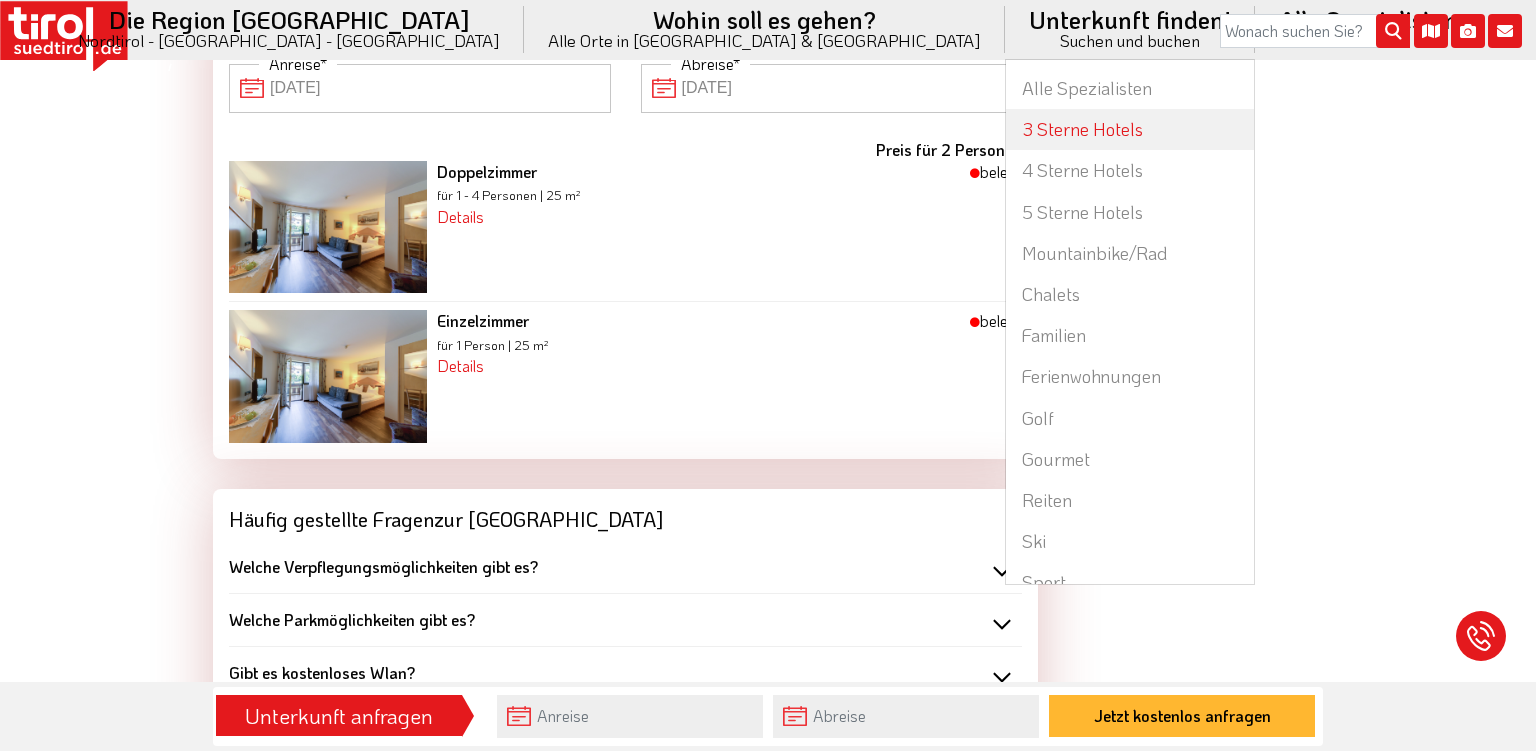 click on "3 Sterne Hotels" at bounding box center (1130, 129) 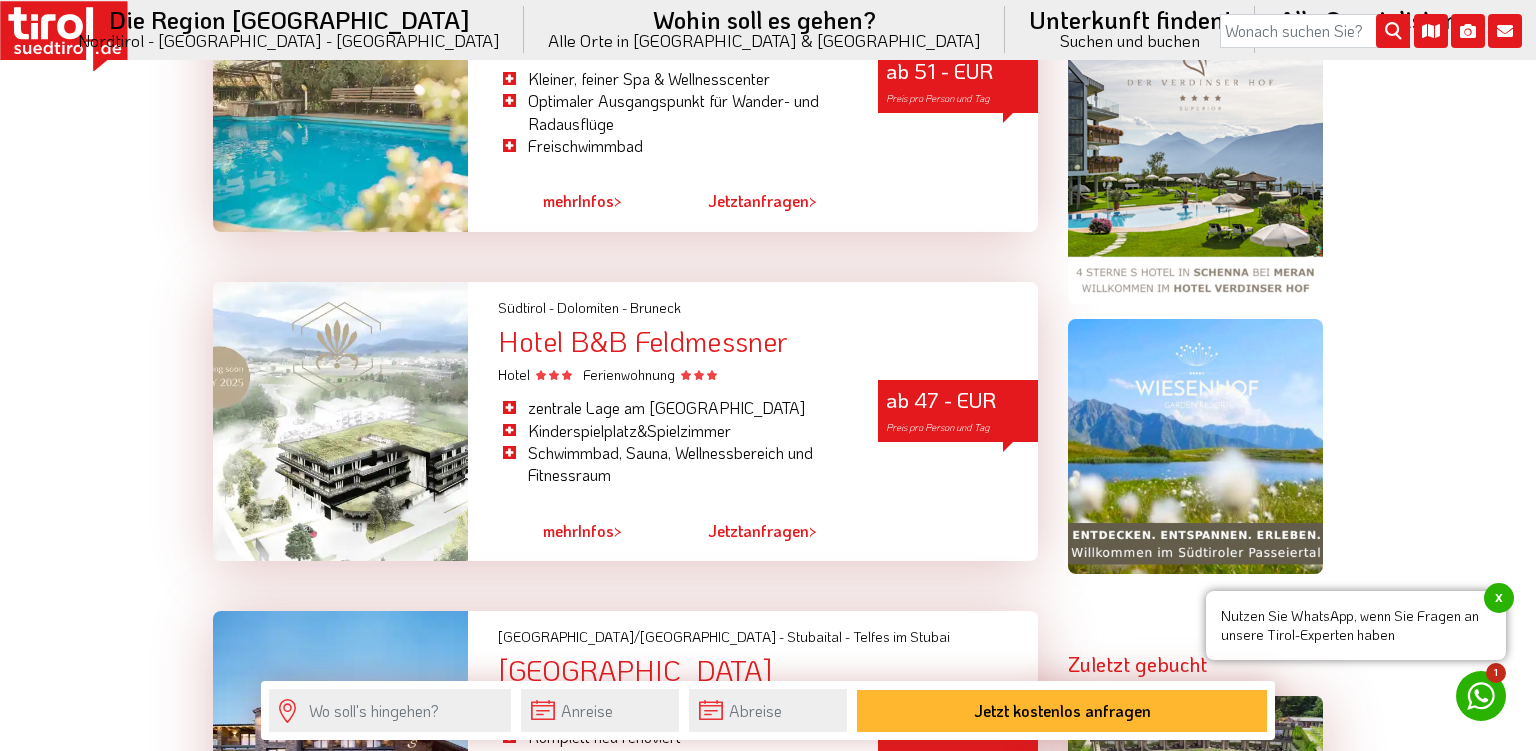 scroll, scrollTop: 1689, scrollLeft: 0, axis: vertical 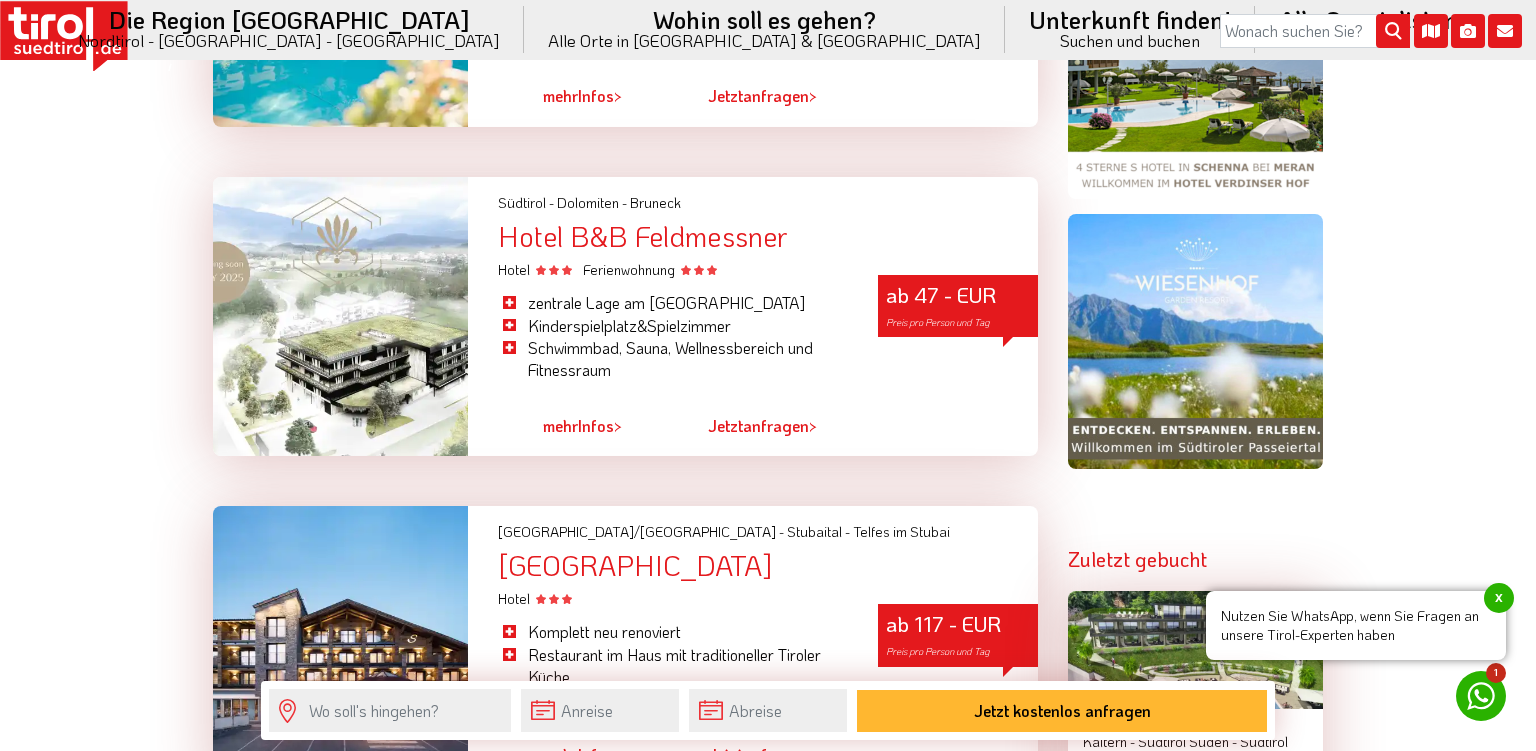click on "ab 47 - EUR   Preis pro Person und Tag" at bounding box center [958, 306] 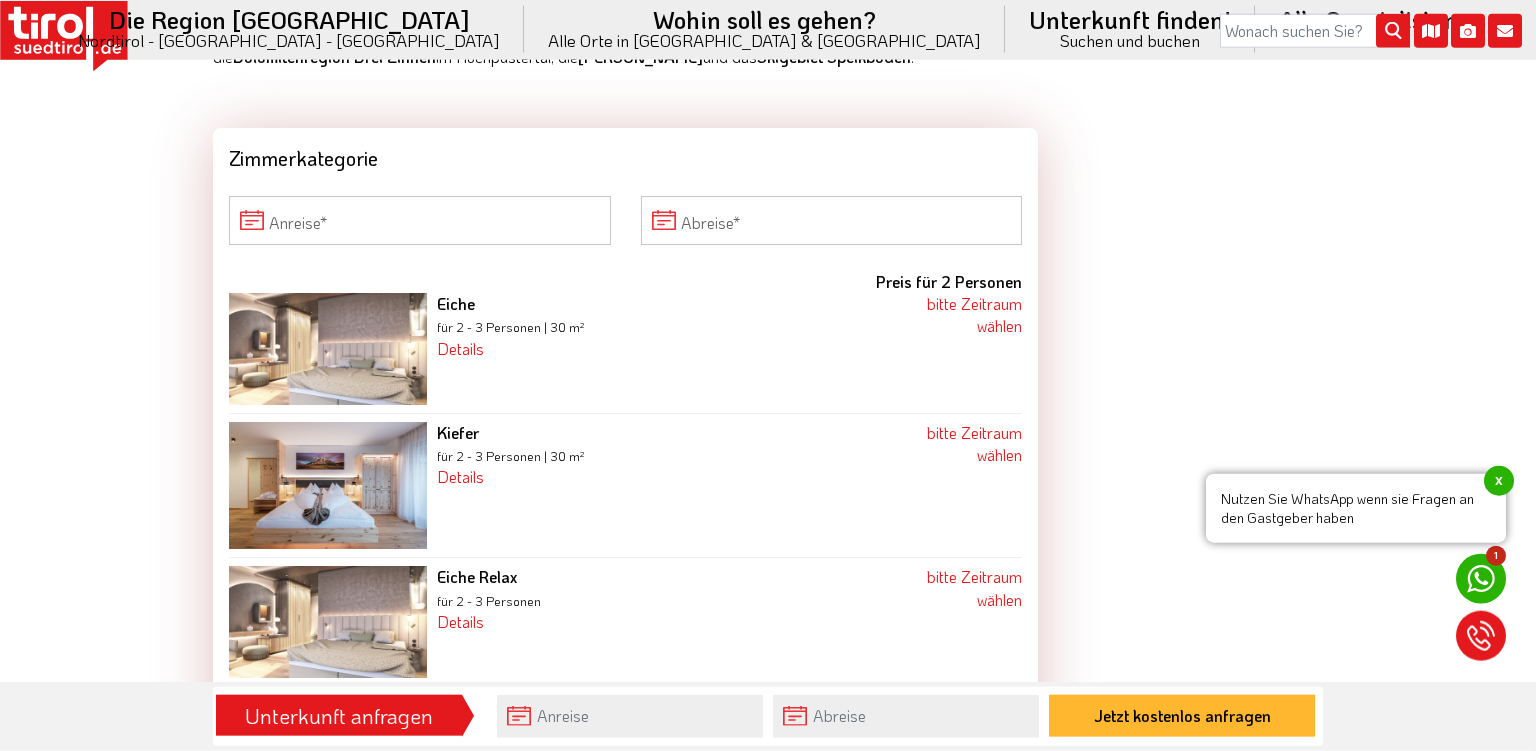 scroll, scrollTop: 2217, scrollLeft: 0, axis: vertical 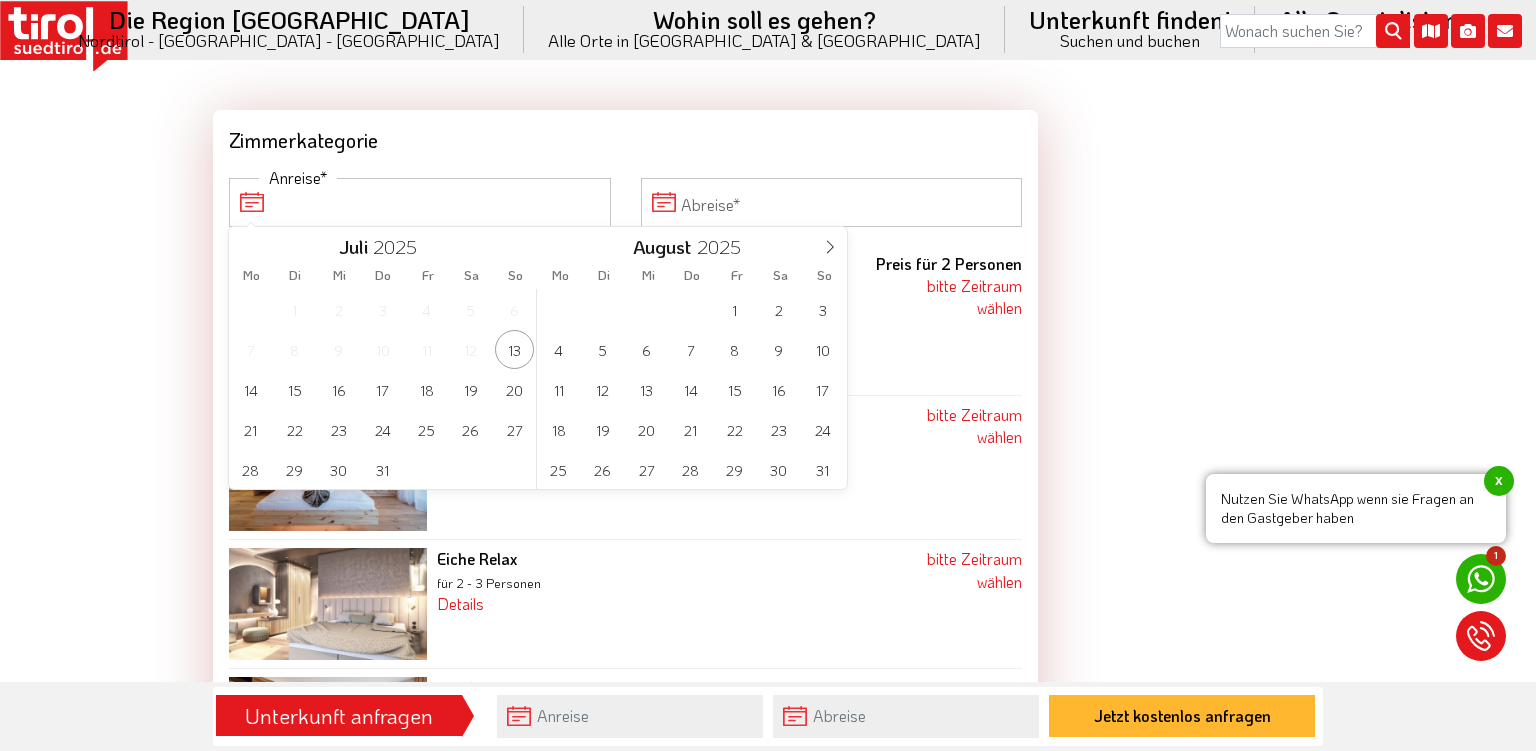 click on "Anreise" at bounding box center [420, 202] 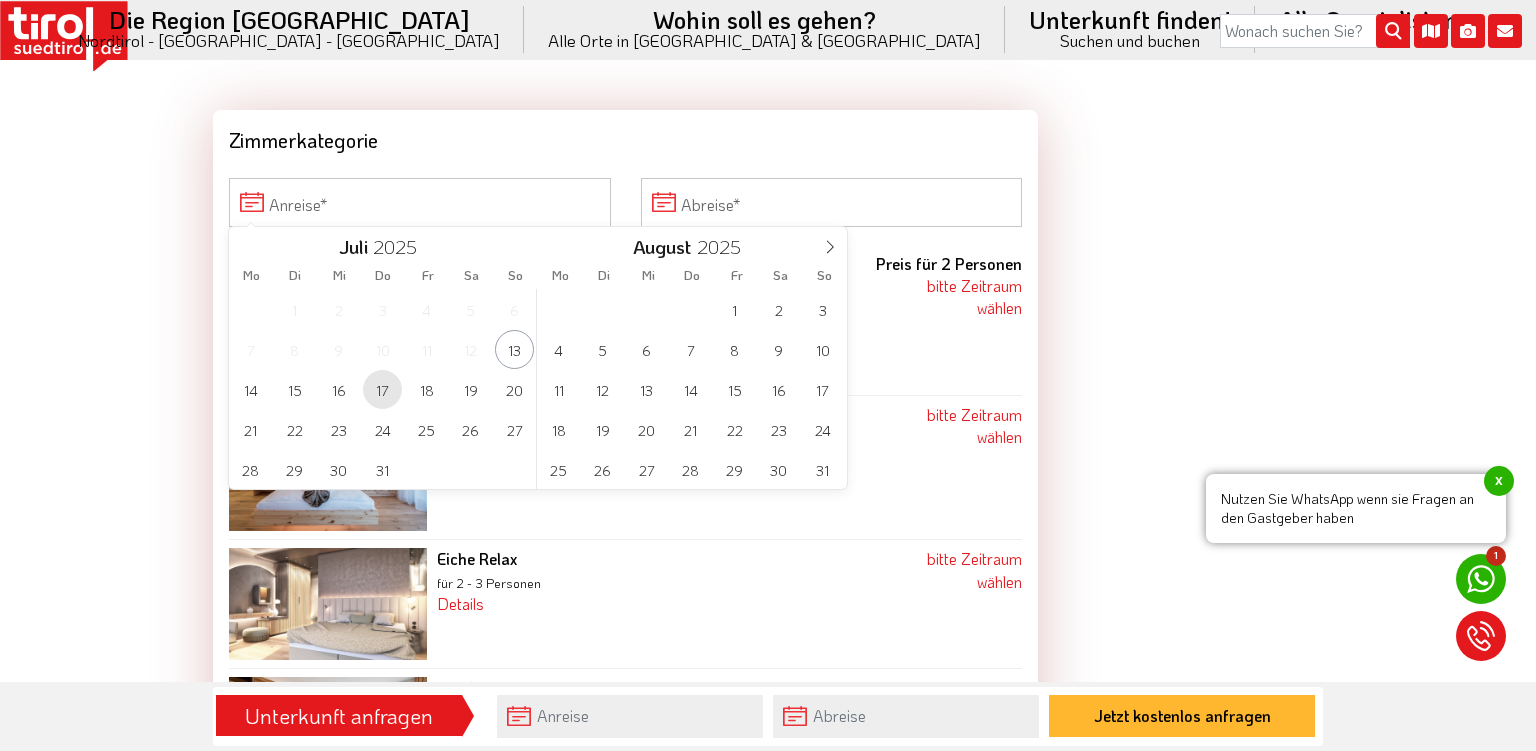 click on "17" at bounding box center [382, 389] 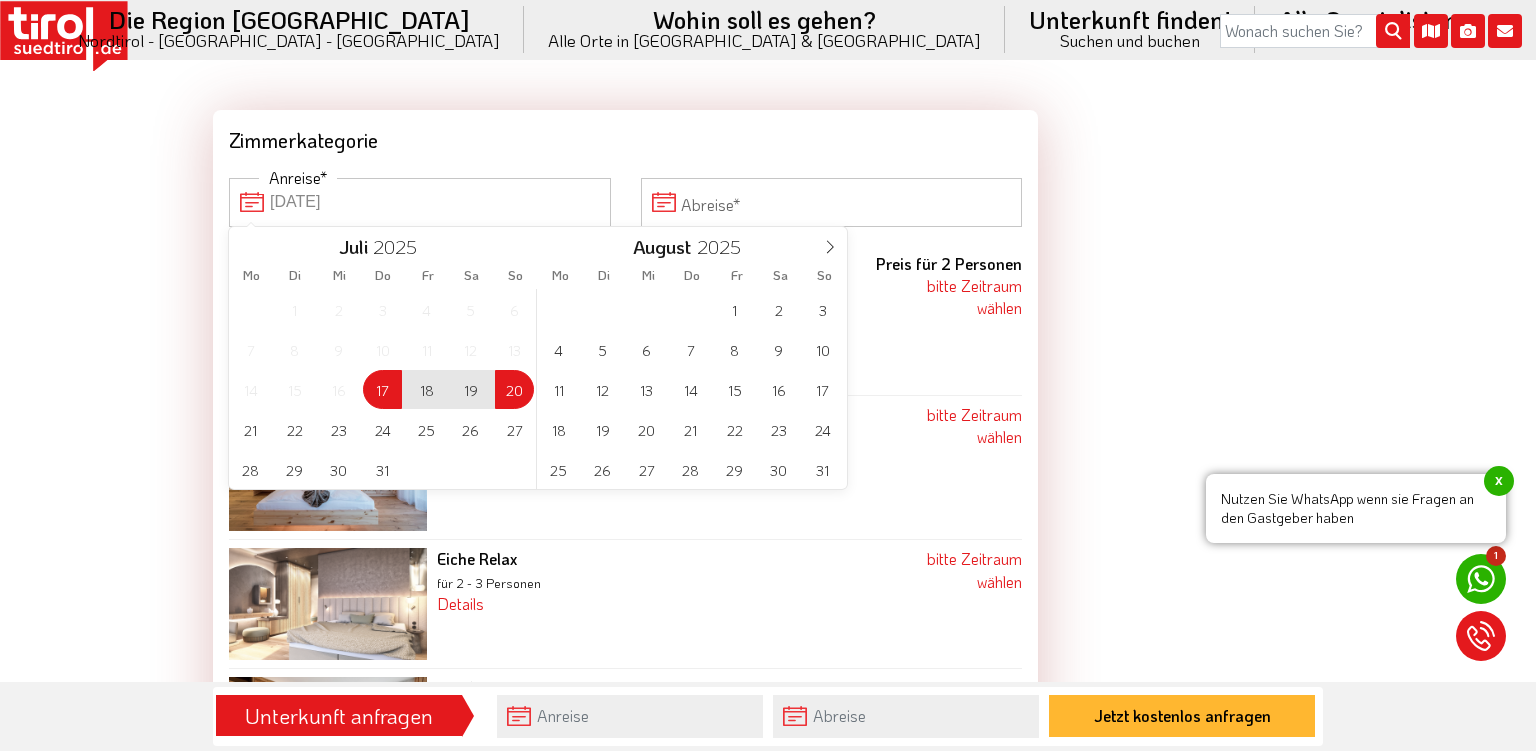 click on "20" at bounding box center (514, 389) 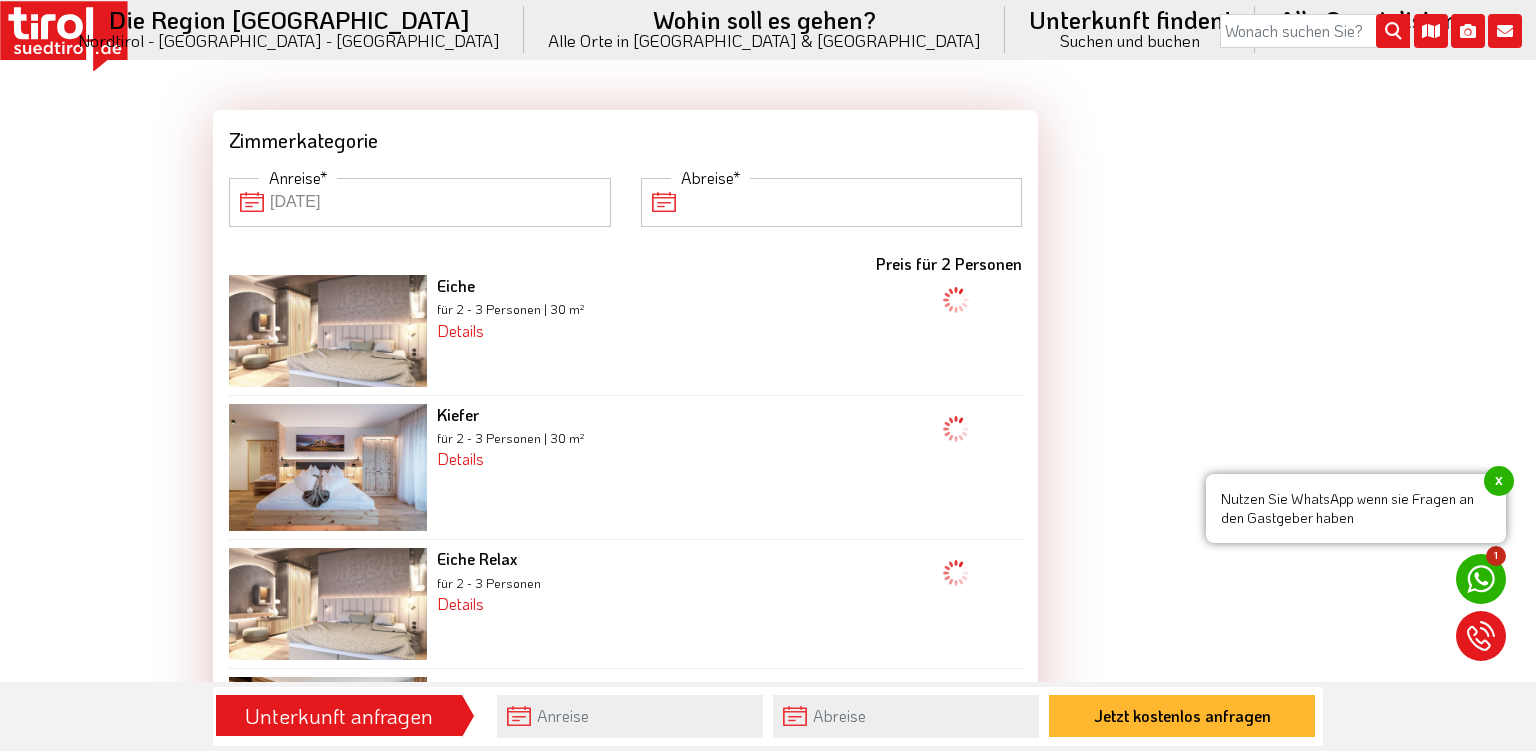 type on "[DATE]" 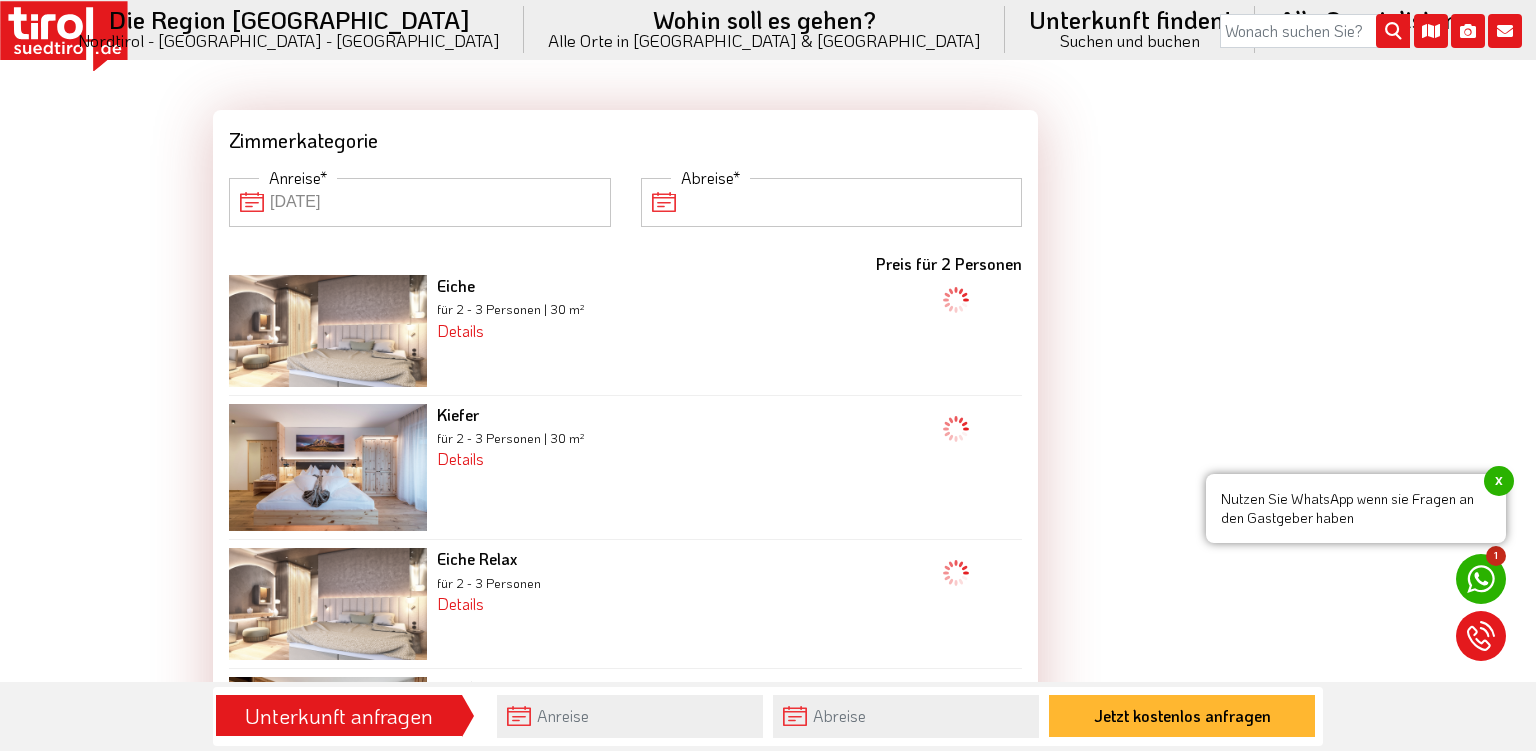 type on "[DATE]" 